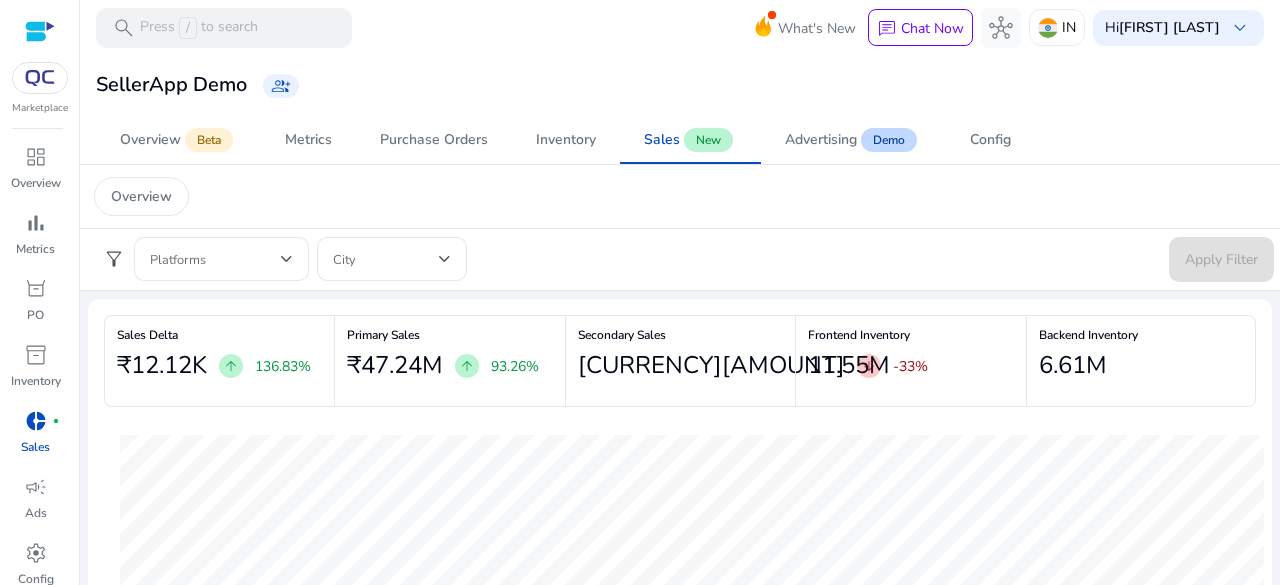 scroll, scrollTop: 0, scrollLeft: 0, axis: both 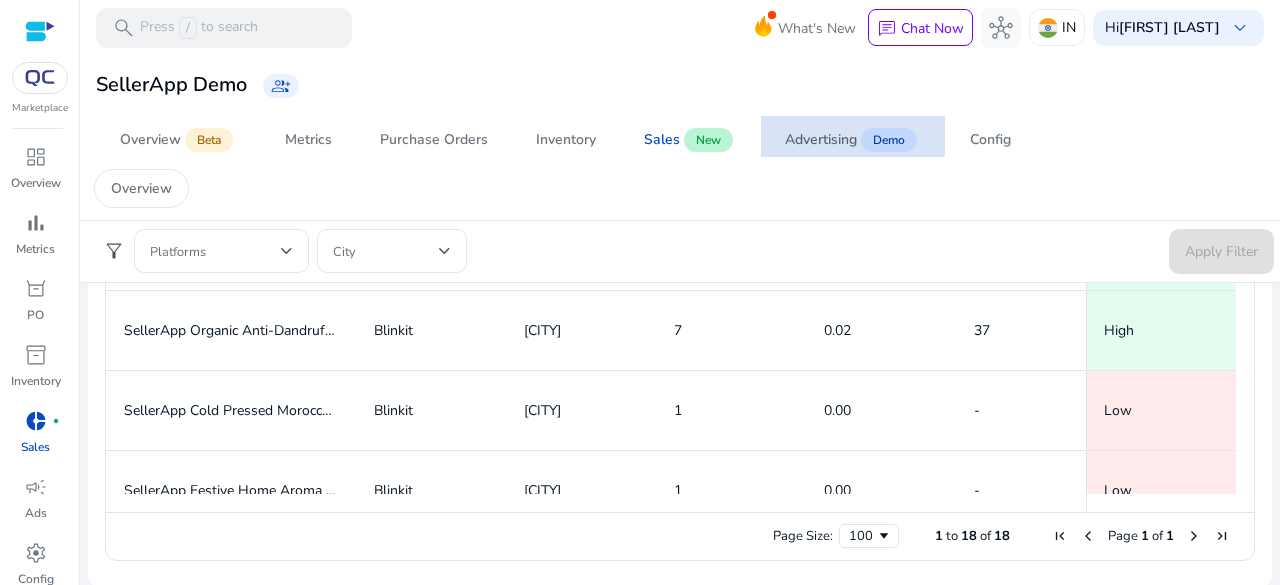 click on "Advertising" at bounding box center (821, 140) 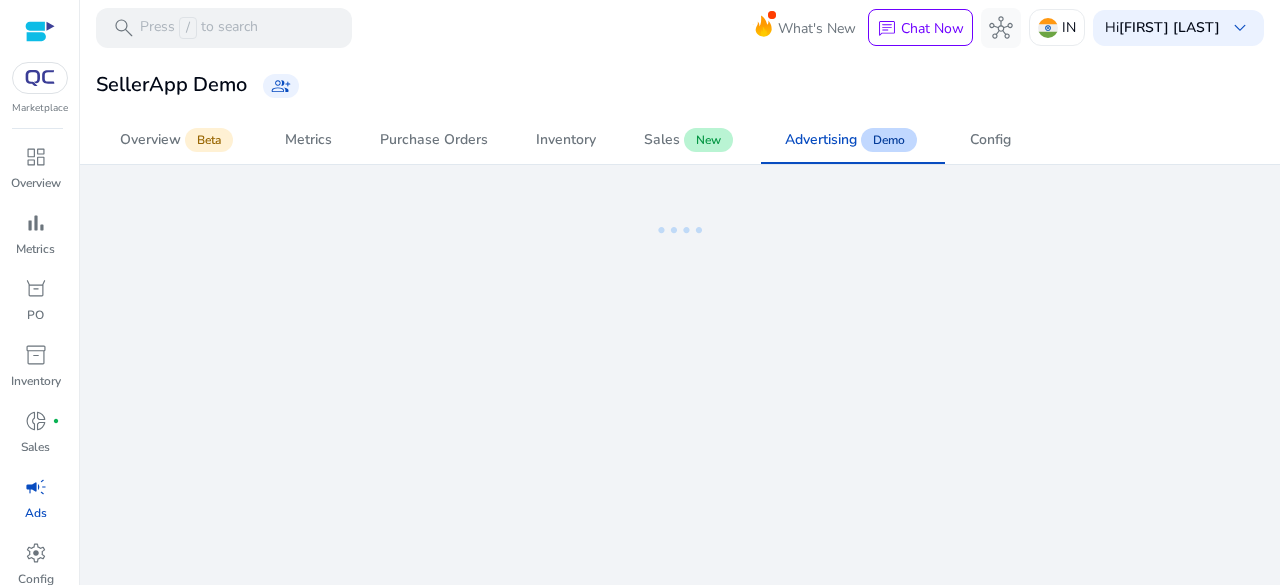 scroll, scrollTop: 0, scrollLeft: 0, axis: both 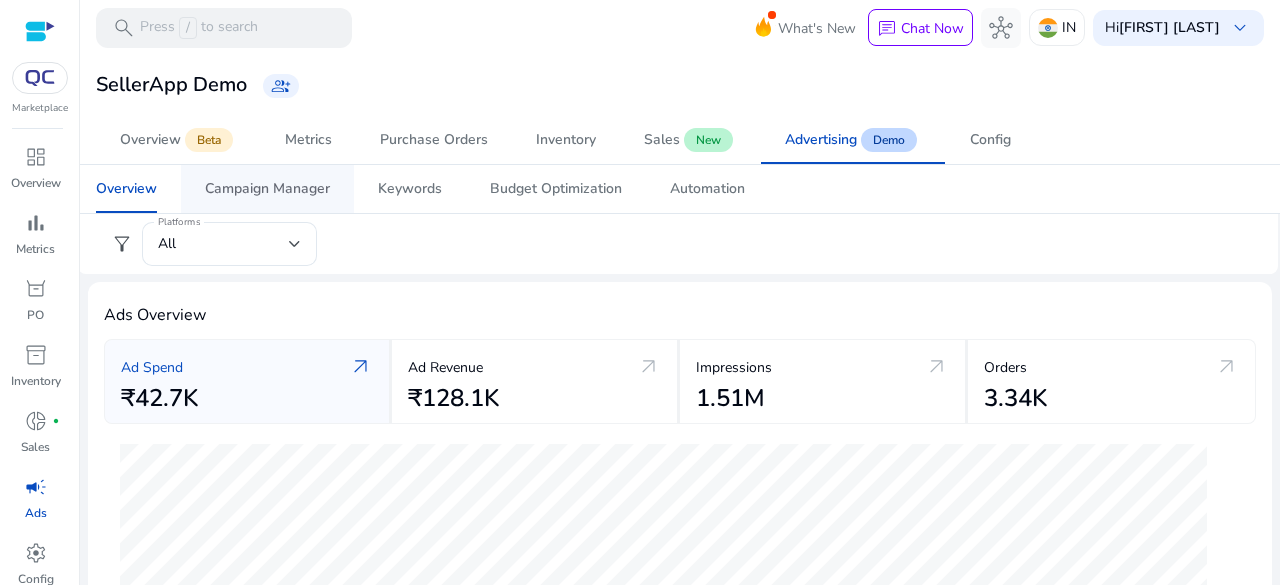 click on "Campaign Manager" at bounding box center [267, 189] 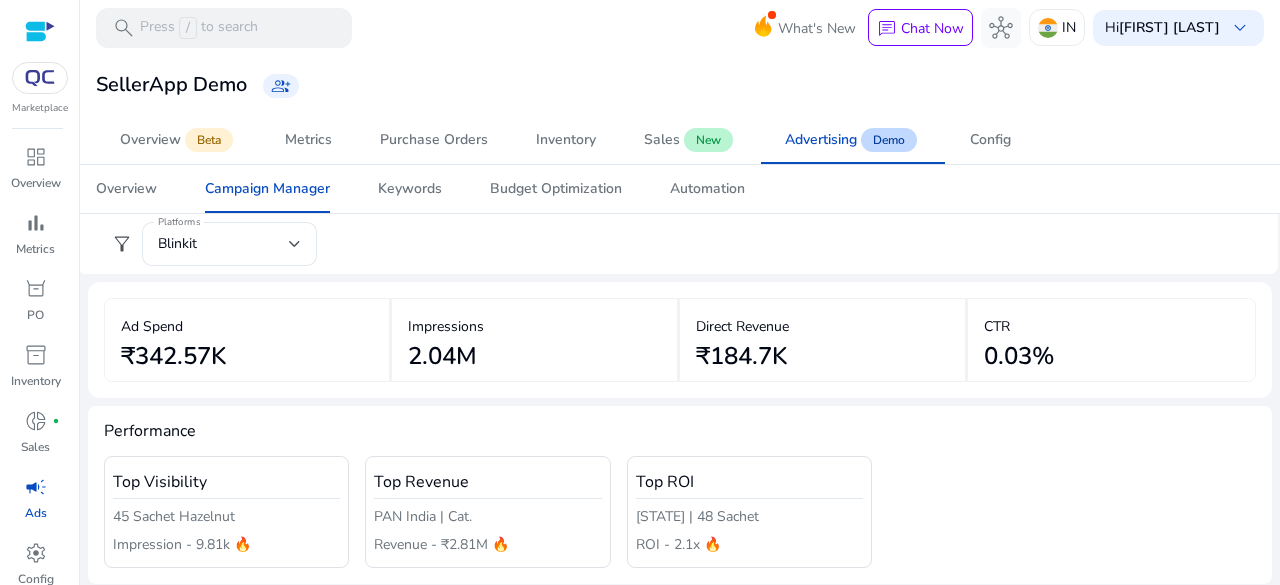 drag, startPoint x: 193, startPoint y: 368, endPoint x: 198, endPoint y: 348, distance: 20.615528 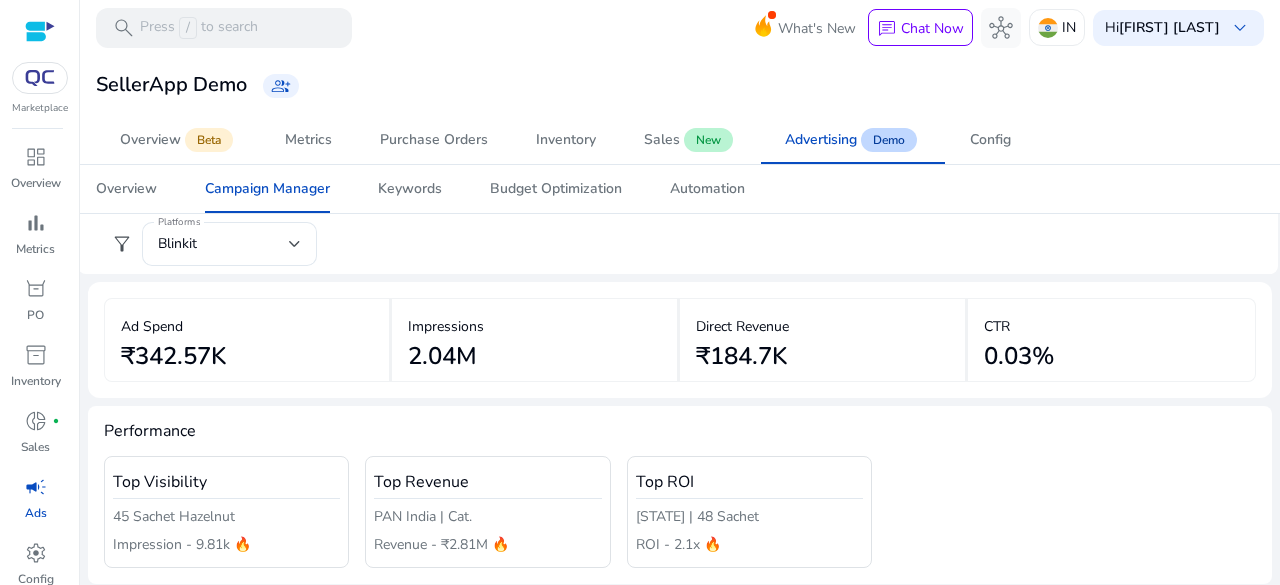 drag, startPoint x: 245, startPoint y: 359, endPoint x: 112, endPoint y: 363, distance: 133.06013 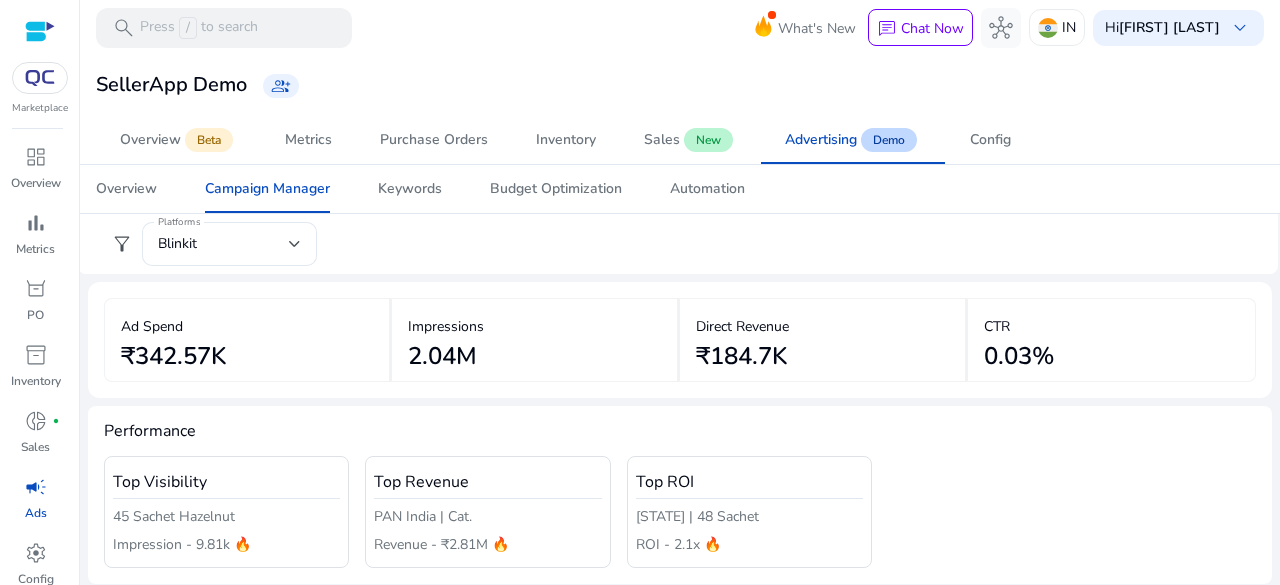 click on "Ad Spend   [CURRENCY][AMOUNT]" 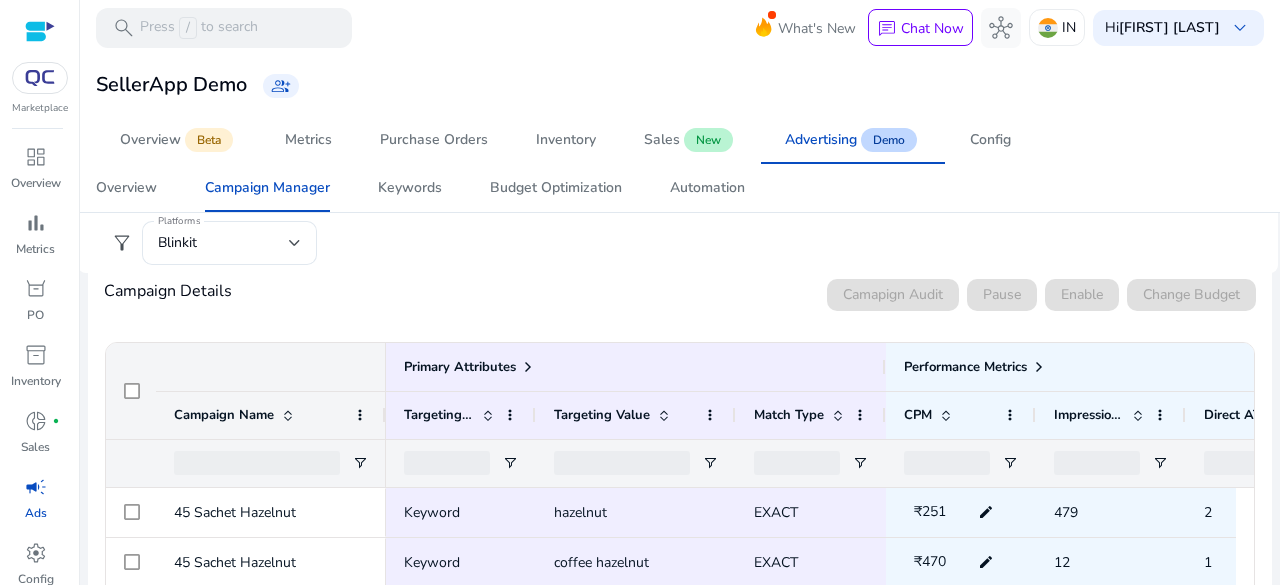 scroll, scrollTop: 500, scrollLeft: 0, axis: vertical 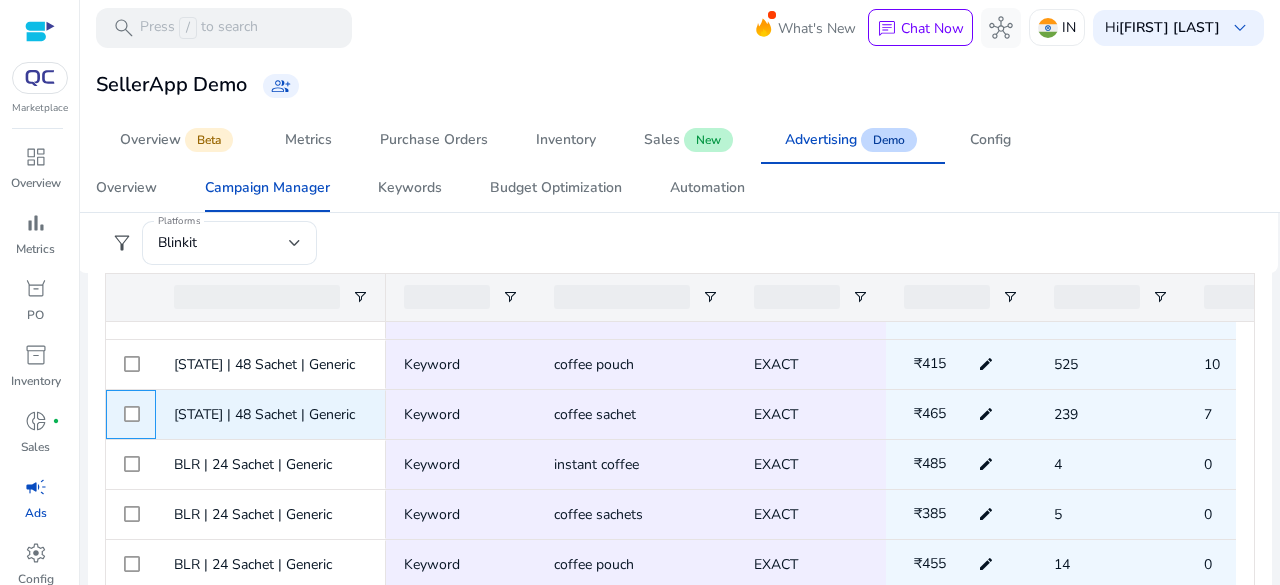 click 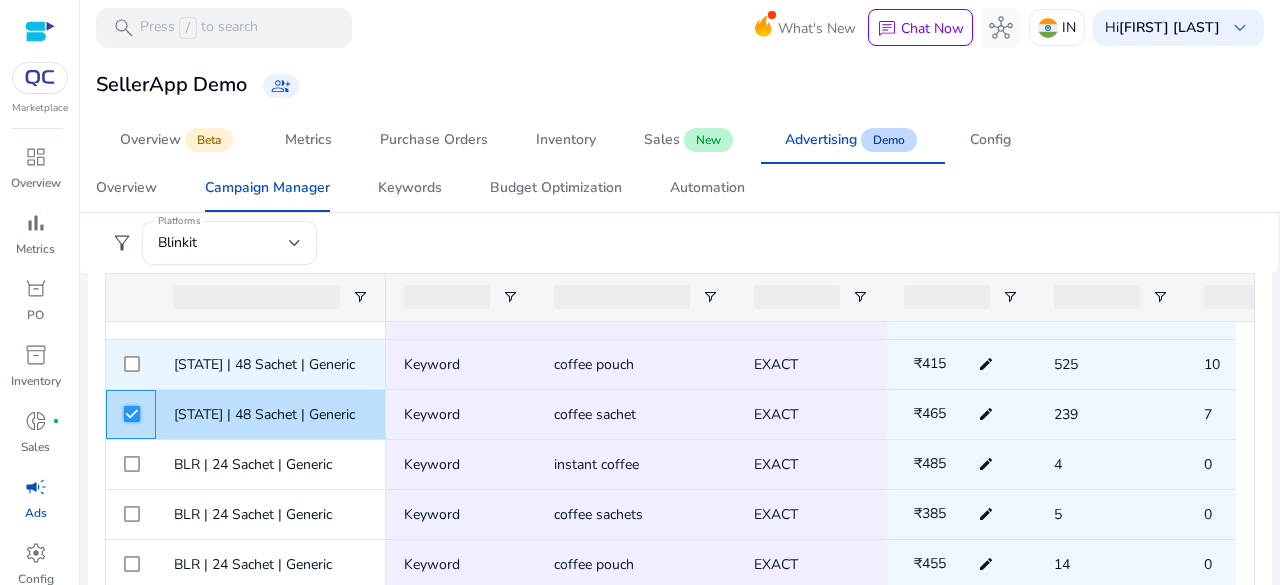 scroll, scrollTop: 1741, scrollLeft: 0, axis: vertical 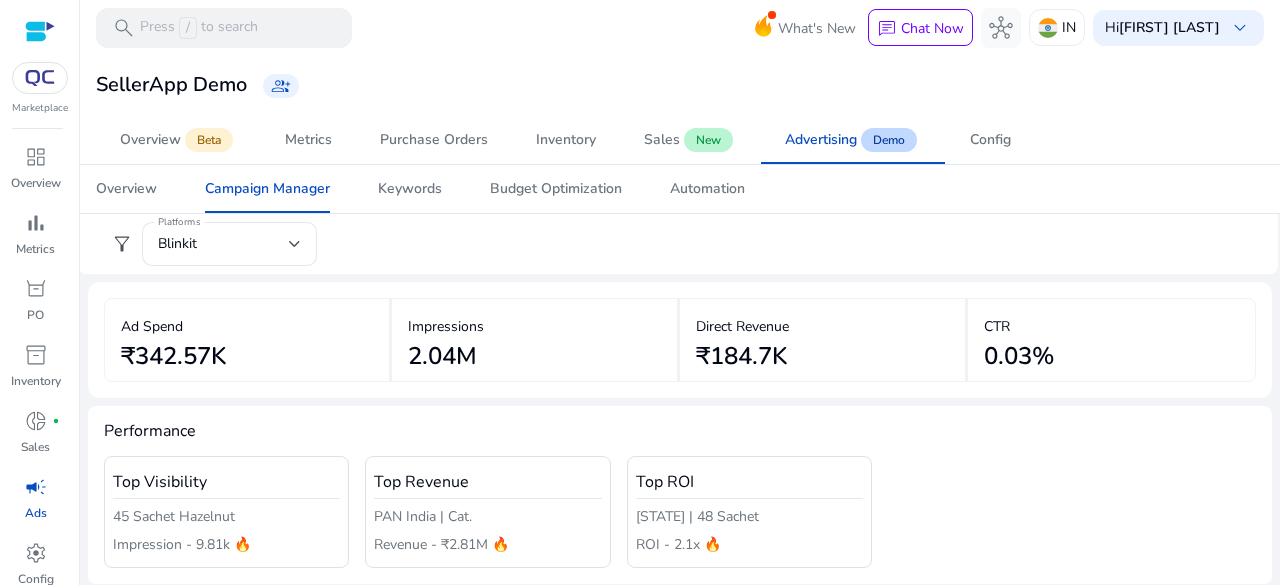 click on "CTR" 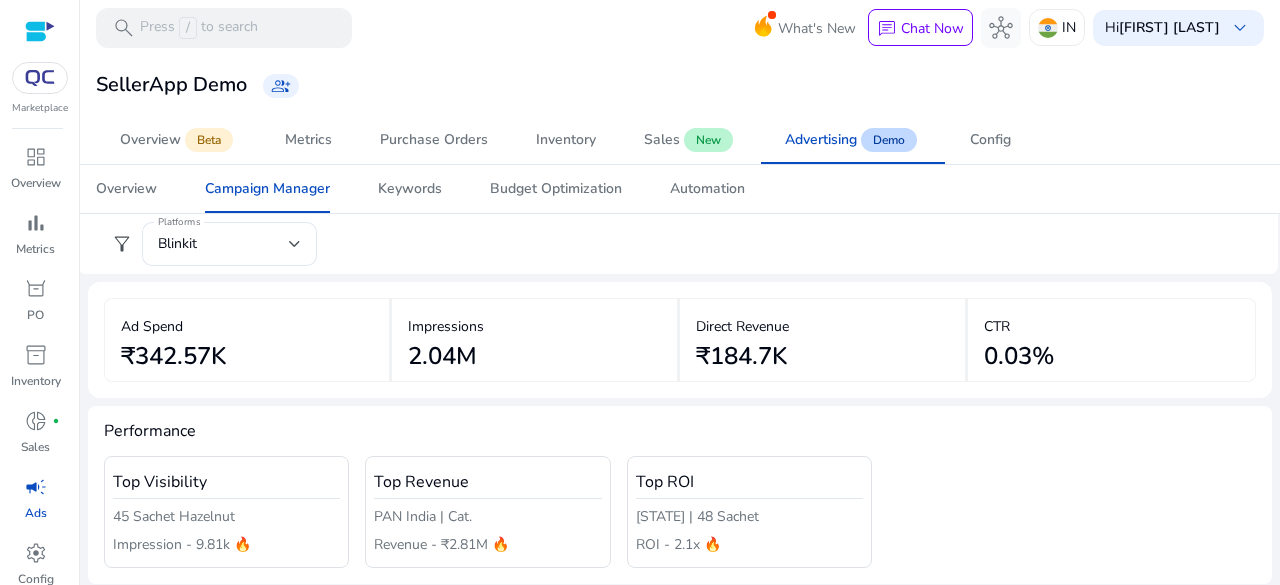 drag, startPoint x: 1032, startPoint y: 321, endPoint x: 808, endPoint y: 382, distance: 232.15727 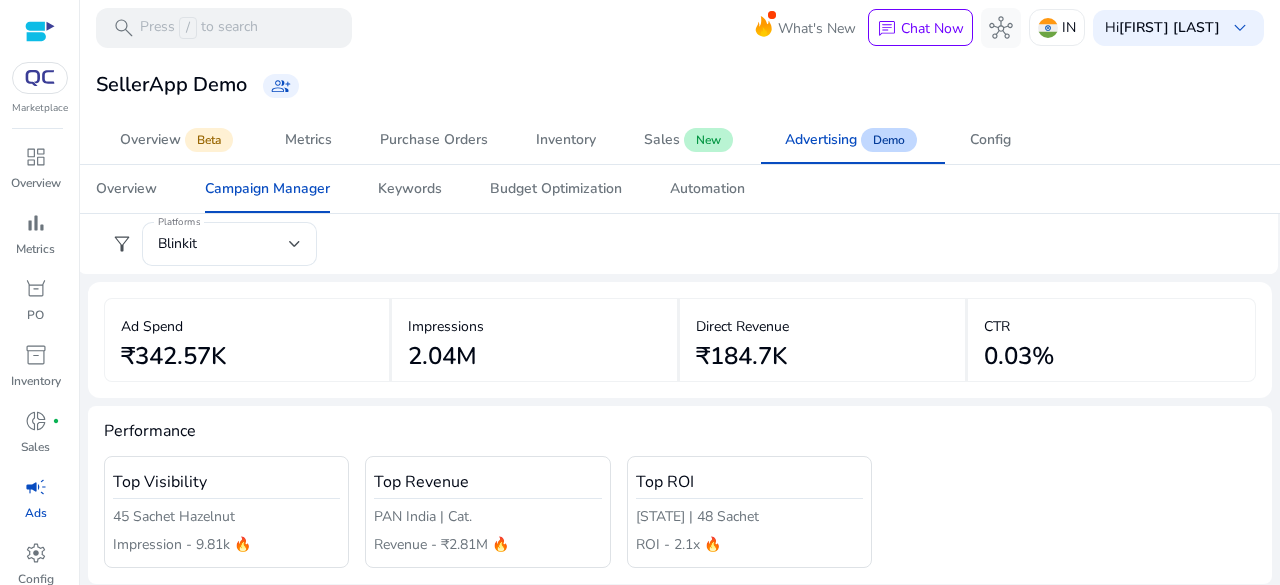 click on "Performance Top Visibility 45 Sachet Hazelnut Impression - [AMOUNT]k 🔥 Top Revenue PAN India | Cat. Revenue - [CURRENCY][AMOUNT] 🔥 Top ROI [STATE] | 48 Sachet ROI - [NUMBER]x 🔥" 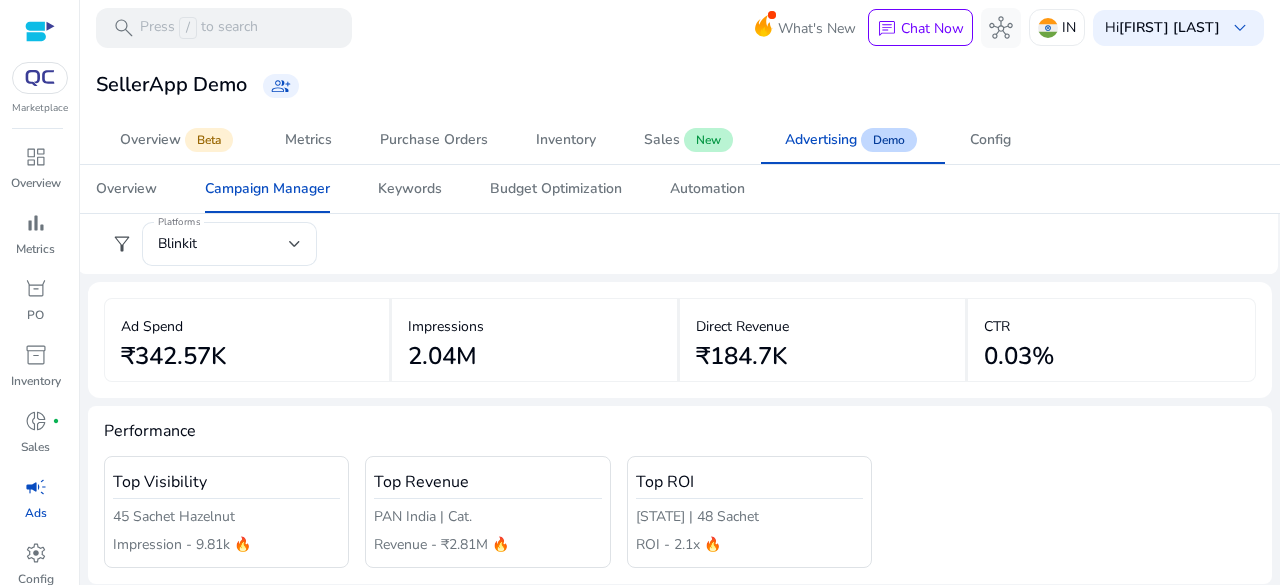 drag, startPoint x: 972, startPoint y: 319, endPoint x: 1064, endPoint y: 375, distance: 107.70329 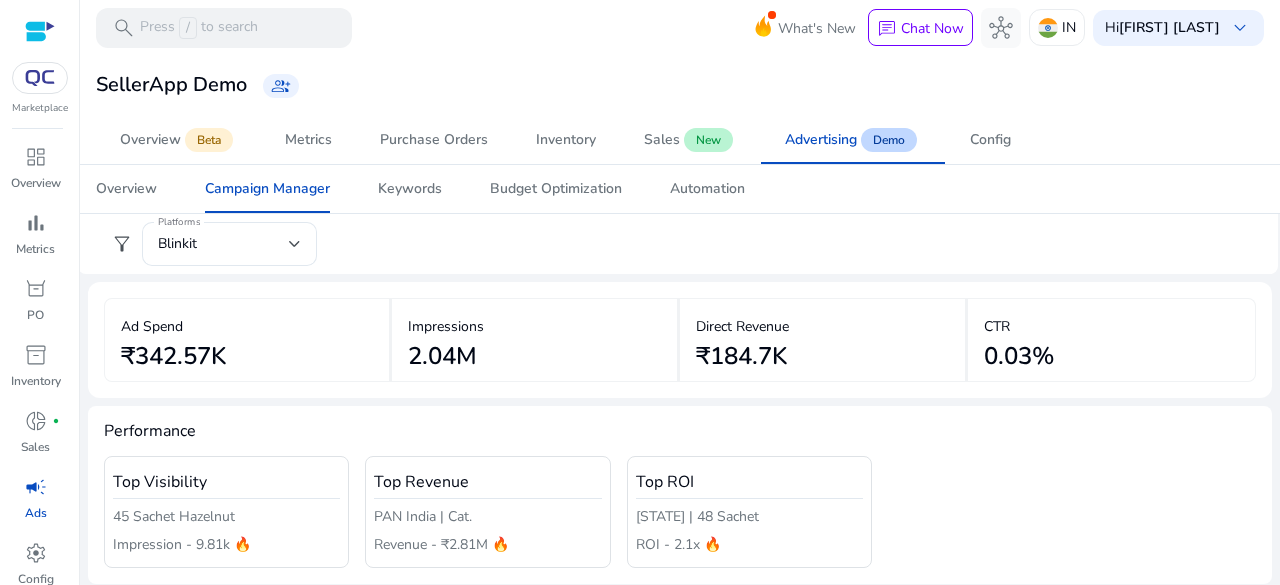 copy on "CTR   0.03%" 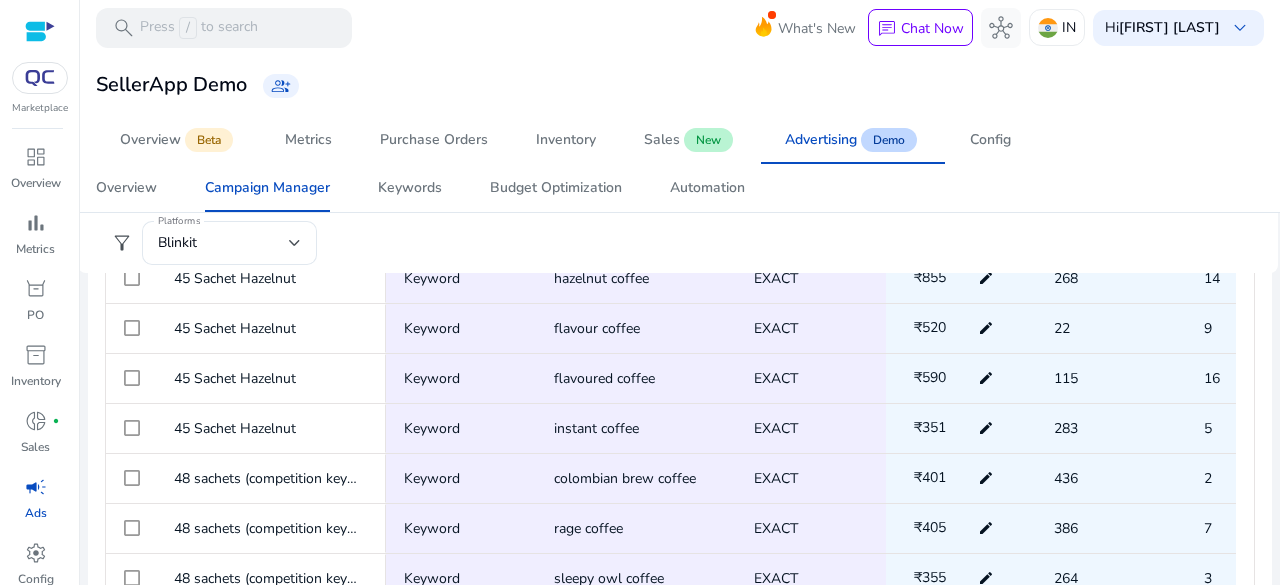 scroll, scrollTop: 500, scrollLeft: 0, axis: vertical 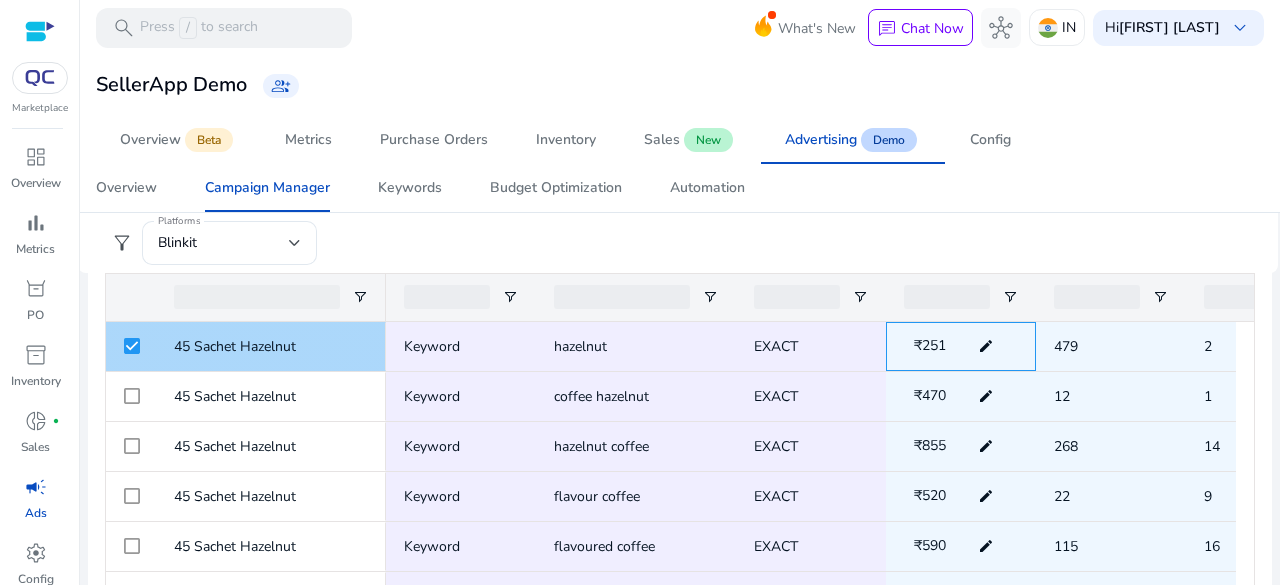 click on "edit" 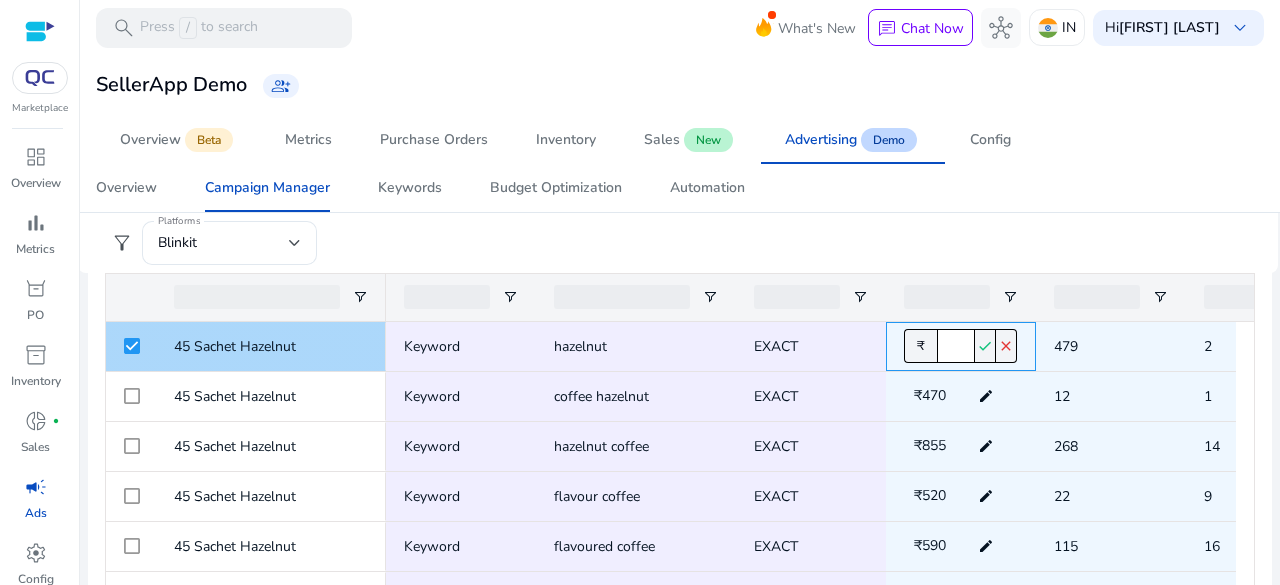 click on "check" 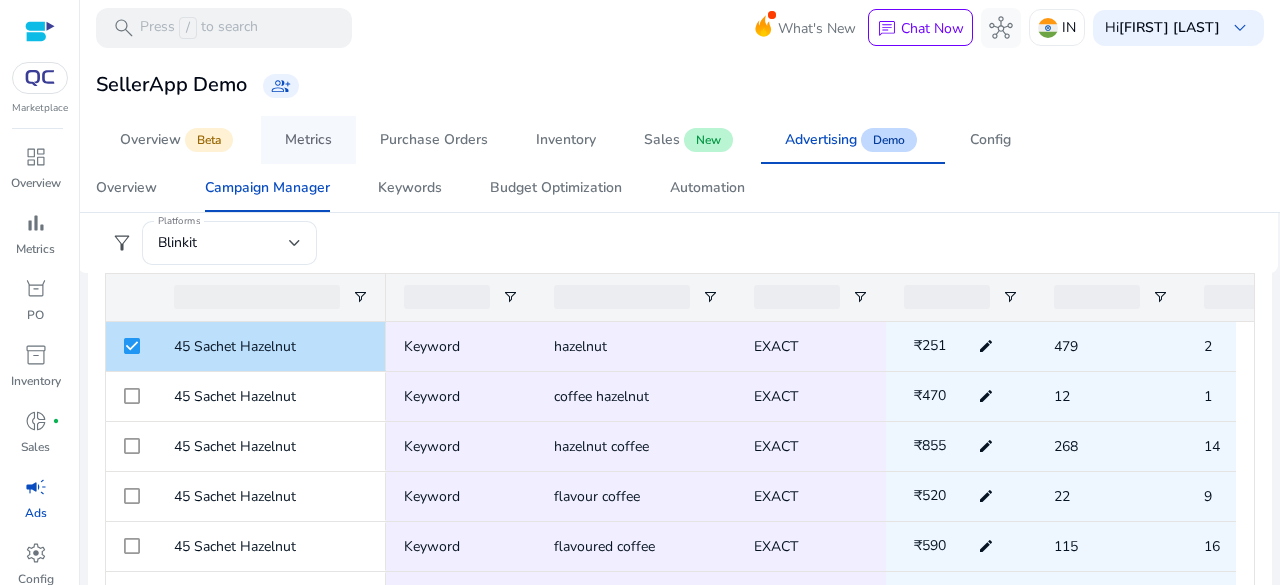 click on "Metrics" at bounding box center [308, 140] 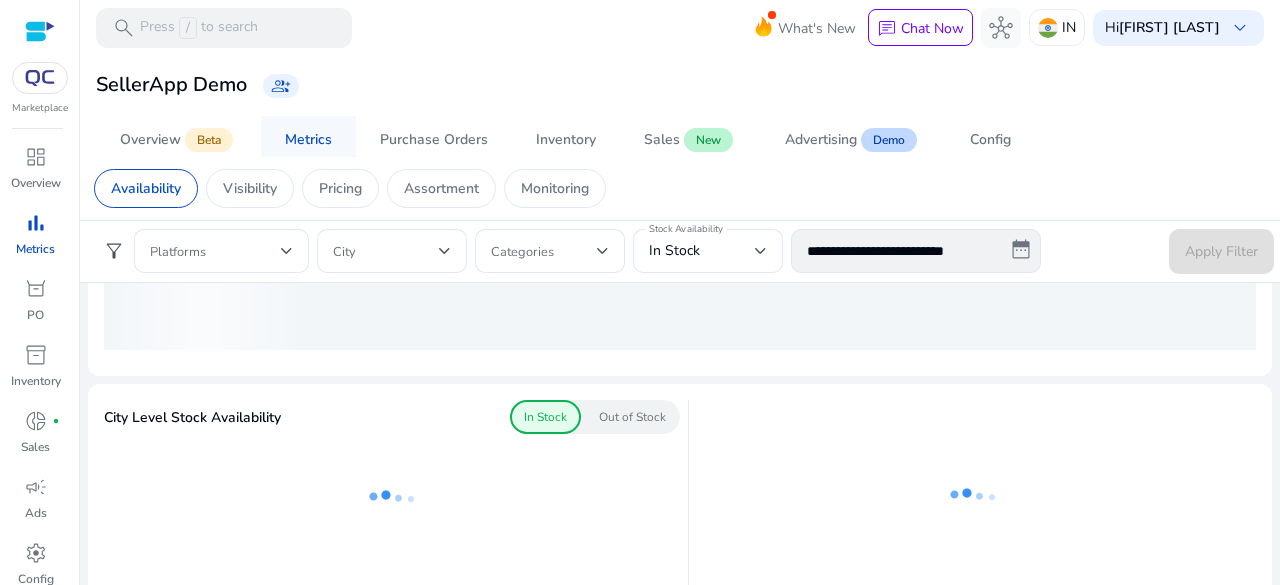 scroll, scrollTop: 0, scrollLeft: 0, axis: both 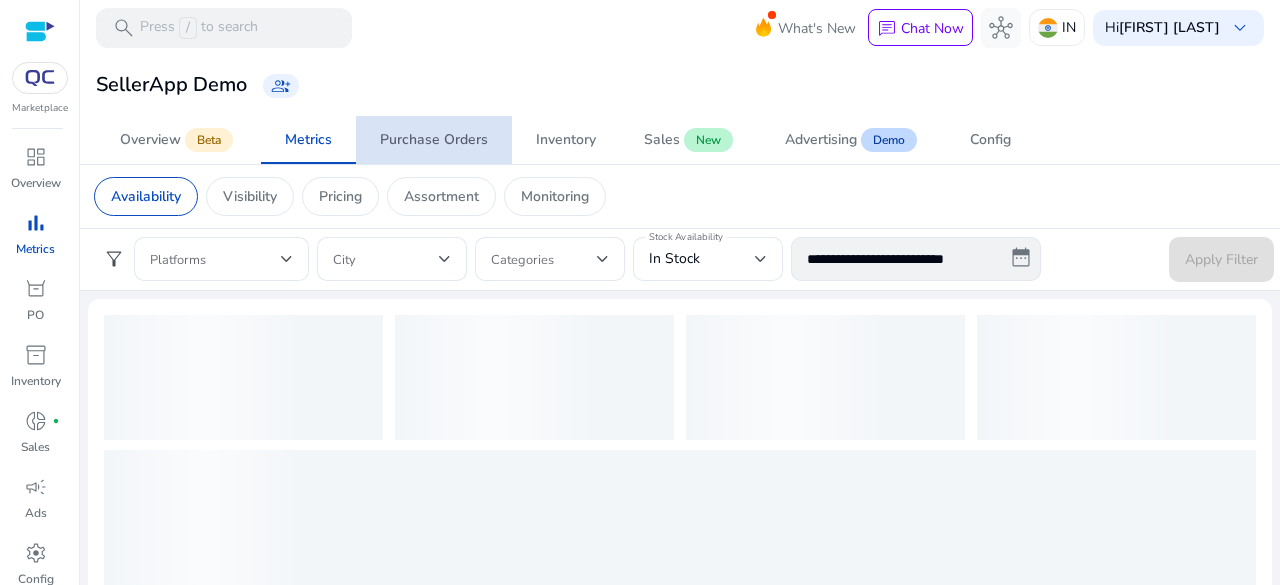 click on "Purchase Orders" at bounding box center (434, 140) 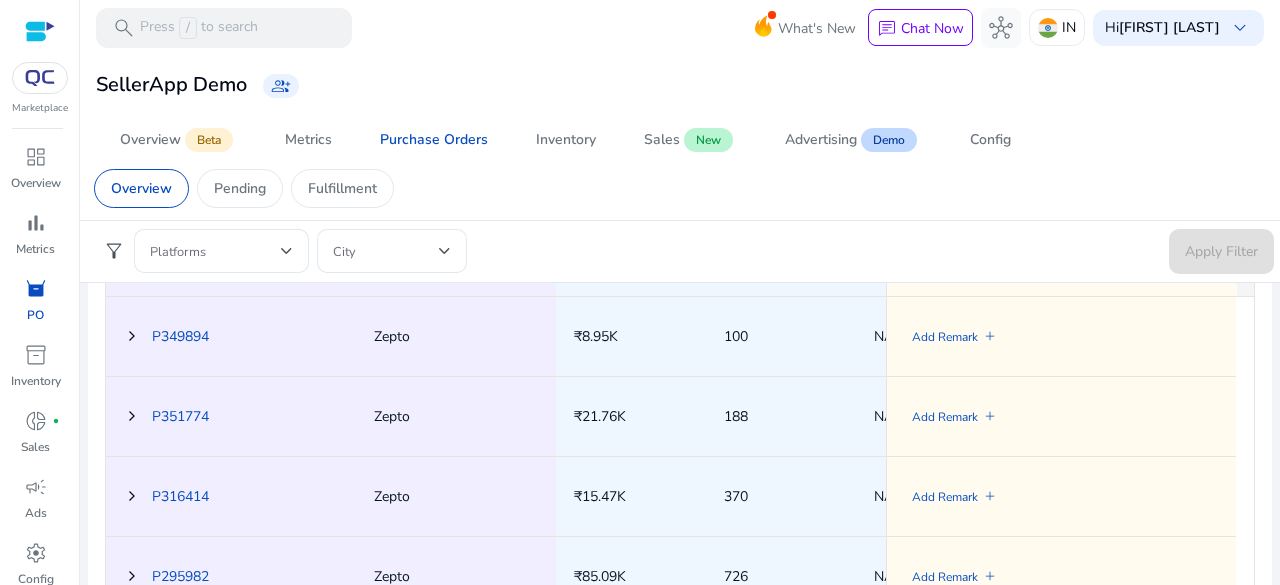 scroll, scrollTop: 900, scrollLeft: 0, axis: vertical 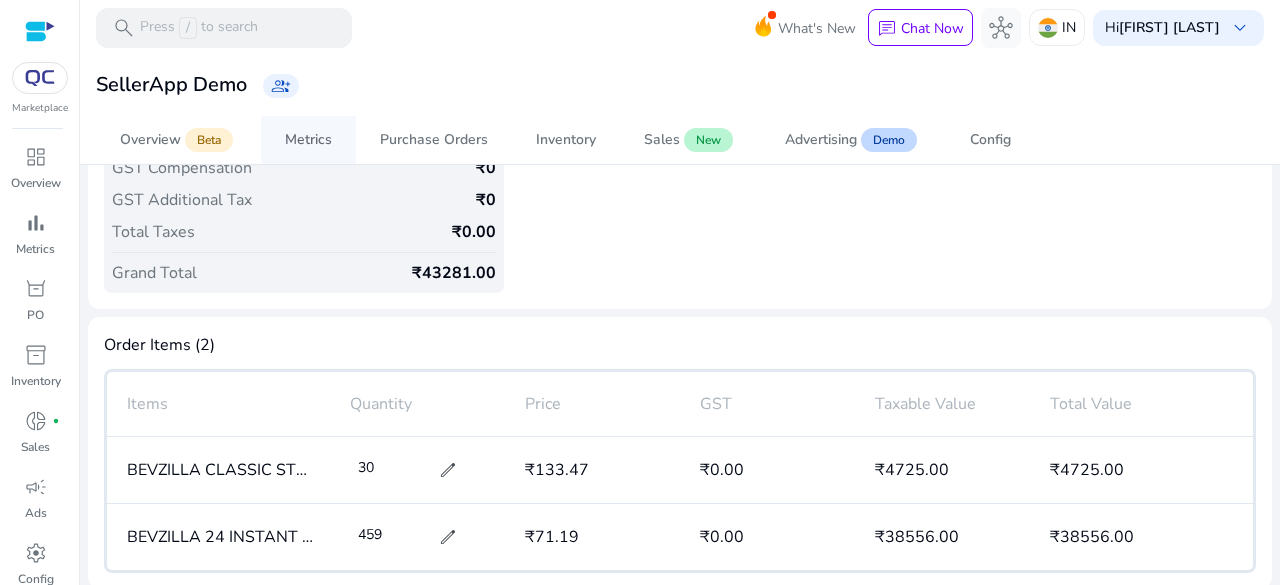 click on "Metrics" at bounding box center (308, 140) 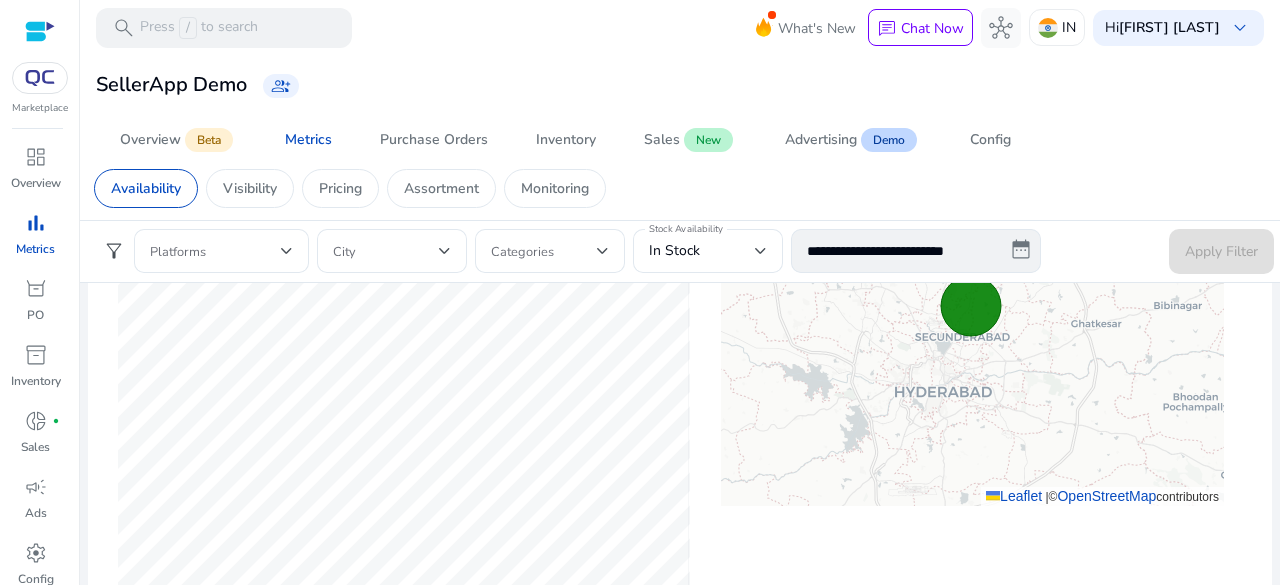 scroll, scrollTop: 800, scrollLeft: 0, axis: vertical 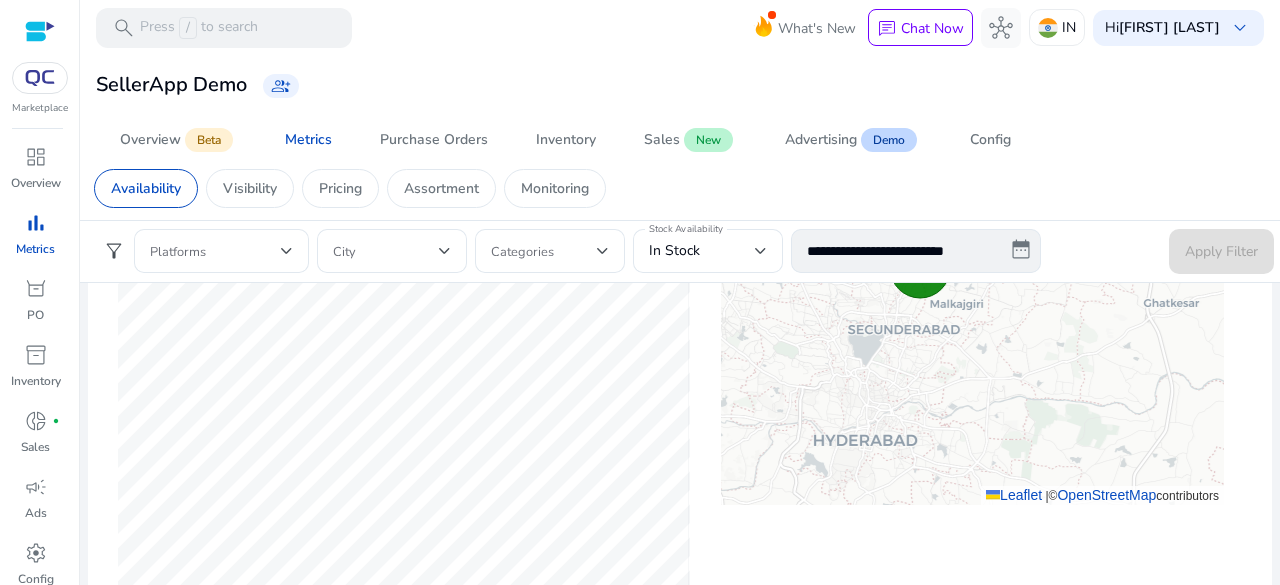 drag, startPoint x: 960, startPoint y: 393, endPoint x: 828, endPoint y: 477, distance: 156.46086 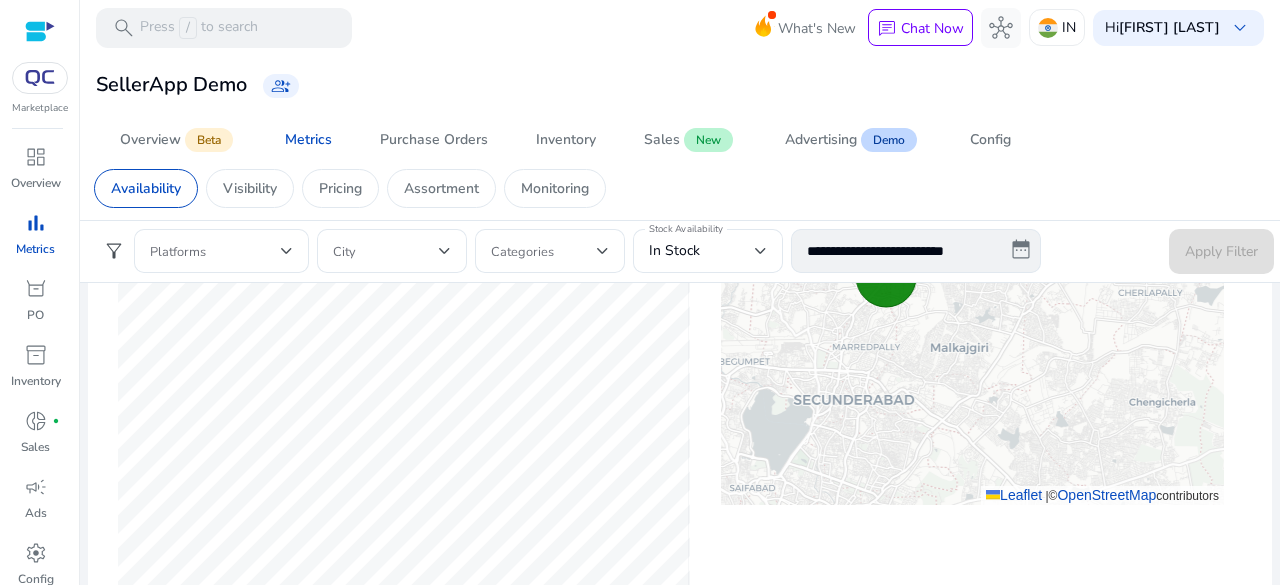 drag, startPoint x: 954, startPoint y: 395, endPoint x: 858, endPoint y: 567, distance: 196.97716 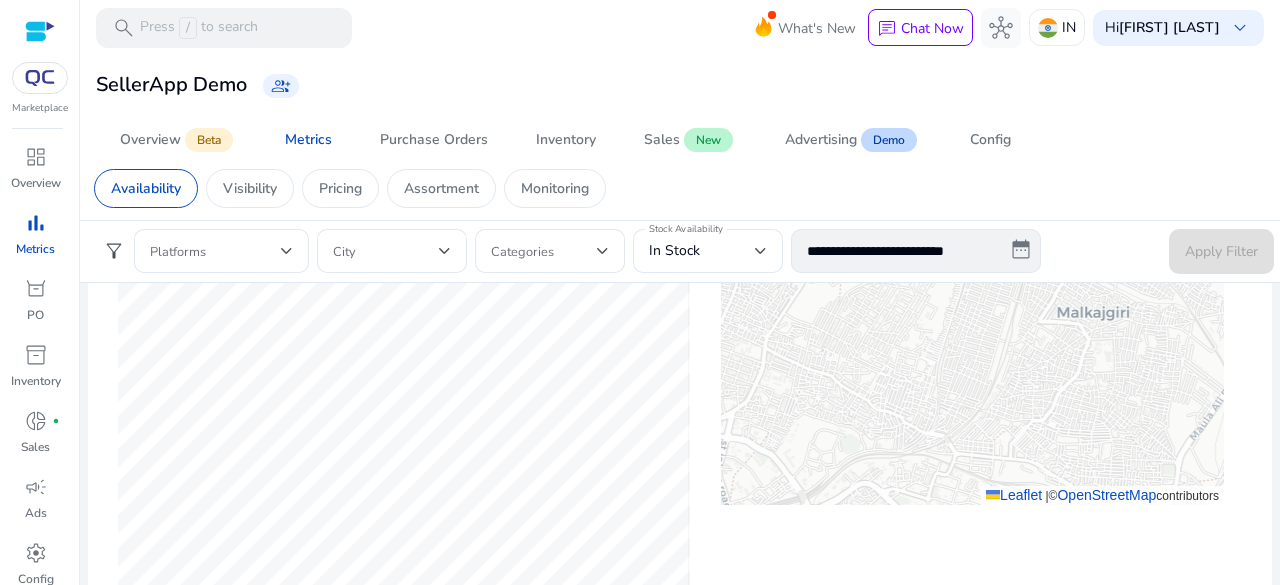 drag, startPoint x: 938, startPoint y: 367, endPoint x: 907, endPoint y: 469, distance: 106.60675 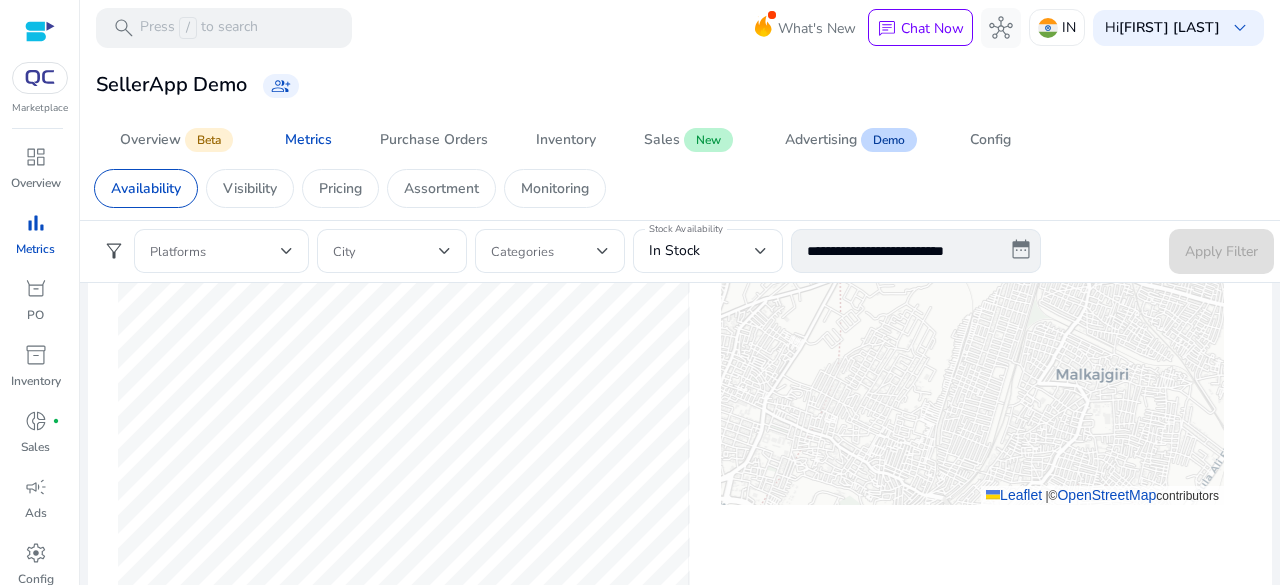 drag, startPoint x: 902, startPoint y: 427, endPoint x: 896, endPoint y: 456, distance: 29.614185 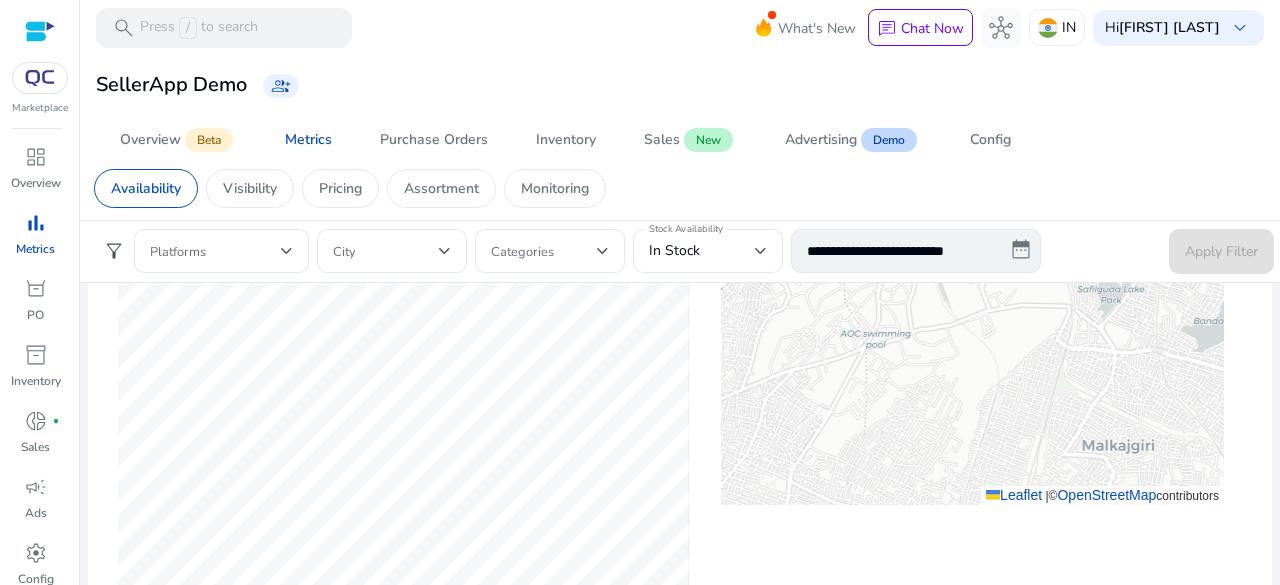 drag, startPoint x: 893, startPoint y: 428, endPoint x: 919, endPoint y: 471, distance: 50.24938 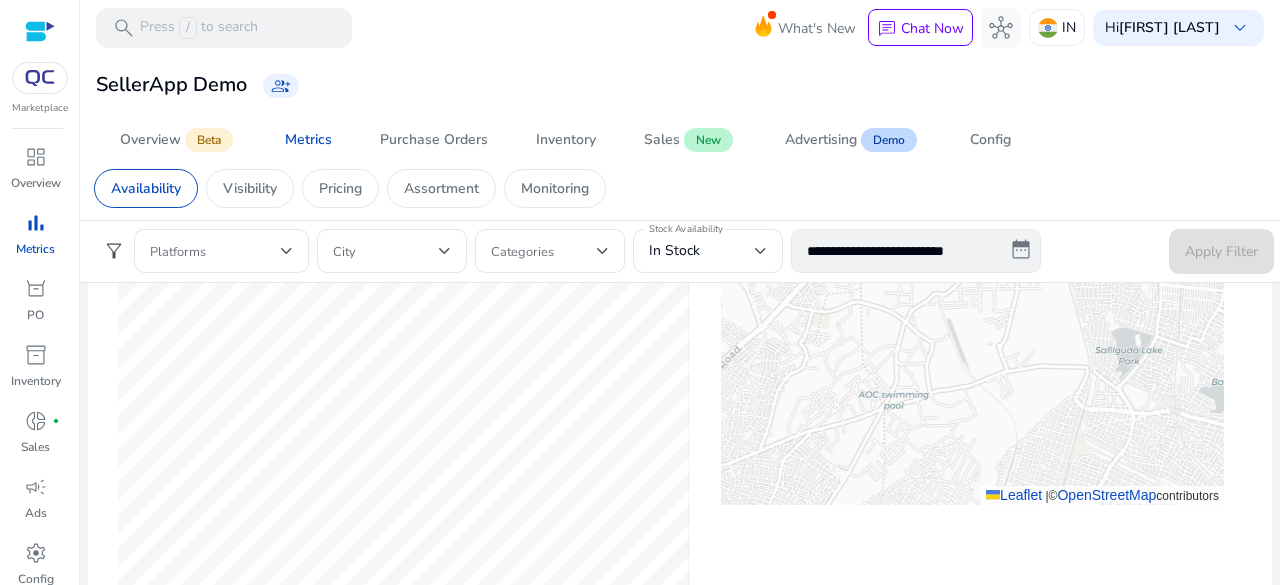 drag, startPoint x: 942, startPoint y: 407, endPoint x: 960, endPoint y: 465, distance: 60.728905 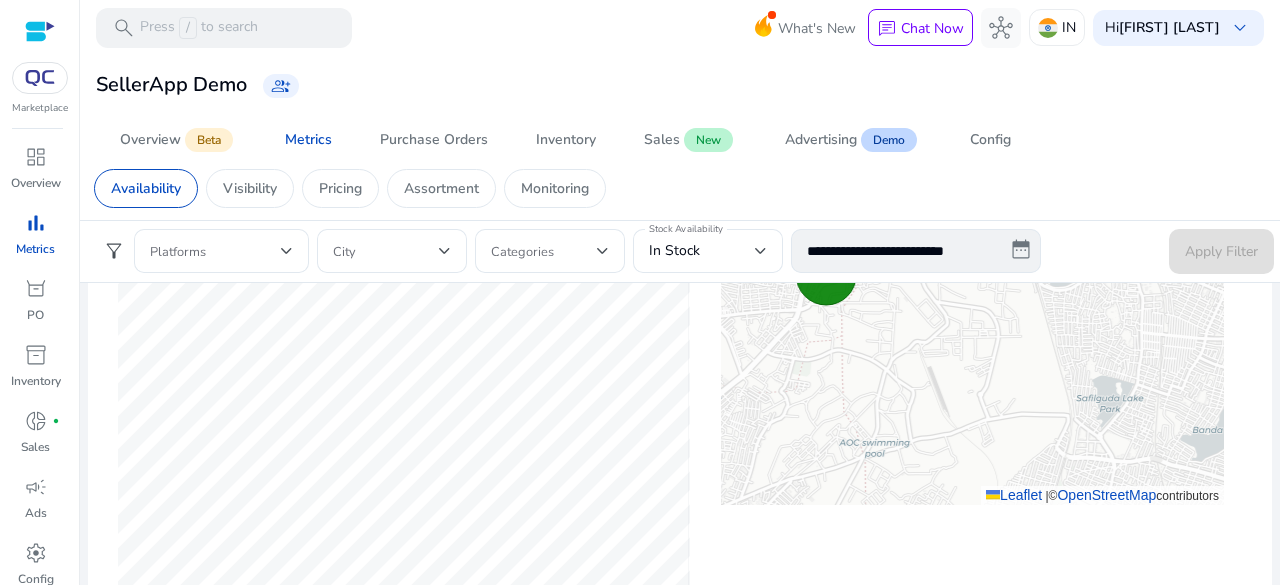 drag, startPoint x: 949, startPoint y: 428, endPoint x: 930, endPoint y: 476, distance: 51.62364 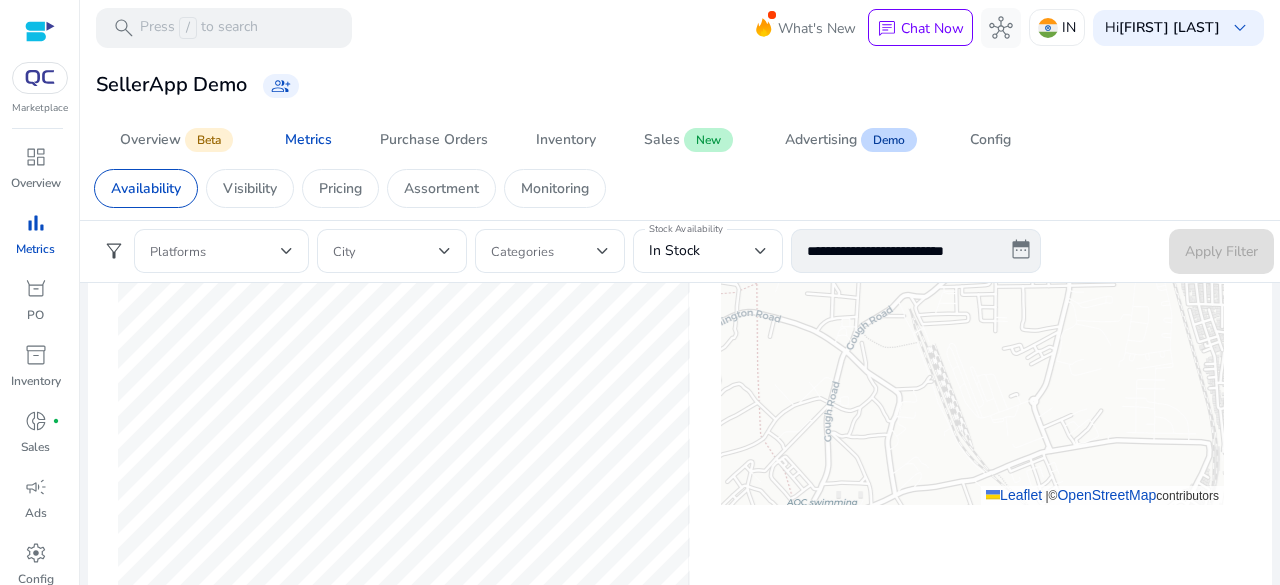 drag, startPoint x: 894, startPoint y: 407, endPoint x: 942, endPoint y: 492, distance: 97.6166 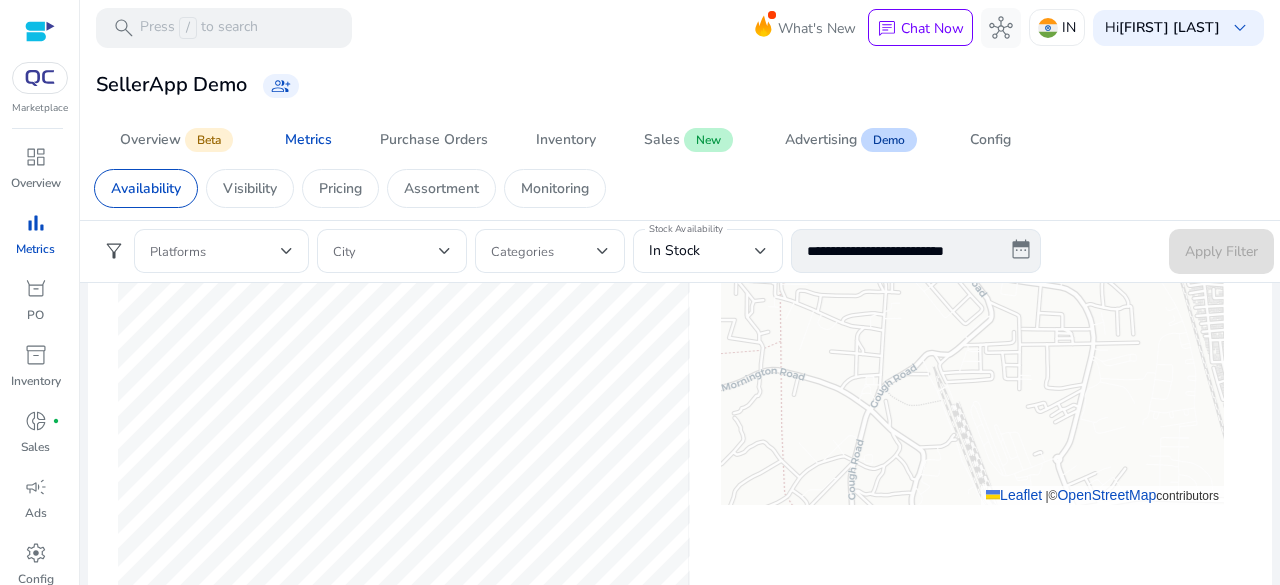 drag, startPoint x: 922, startPoint y: 430, endPoint x: 939, endPoint y: 480, distance: 52.810986 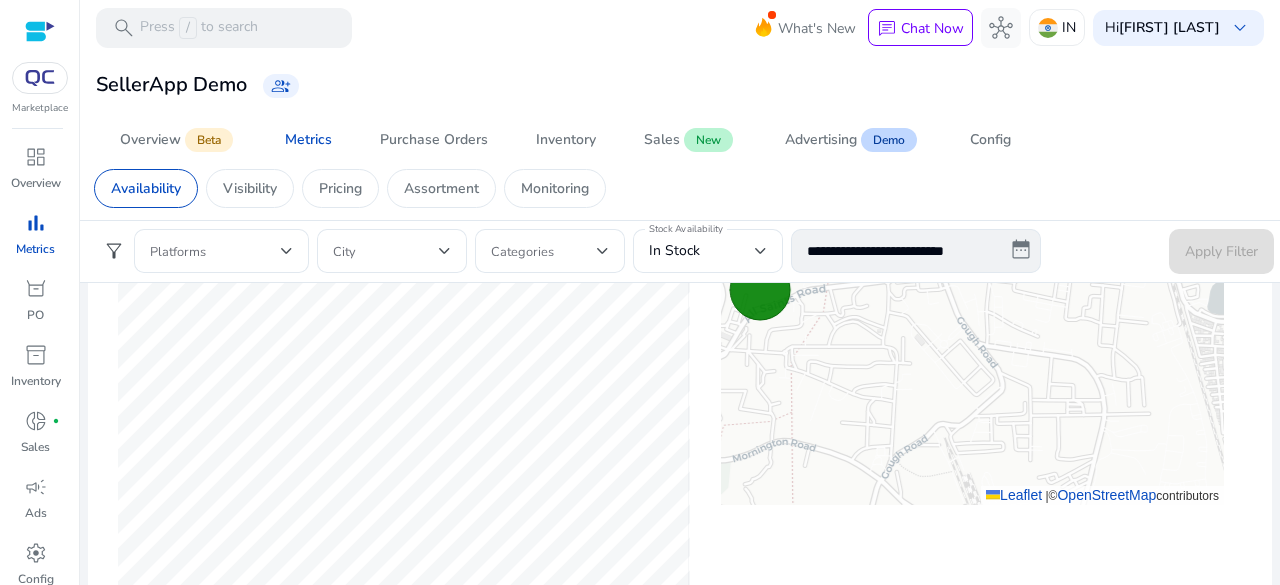 drag, startPoint x: 914, startPoint y: 444, endPoint x: 924, endPoint y: 506, distance: 62.801273 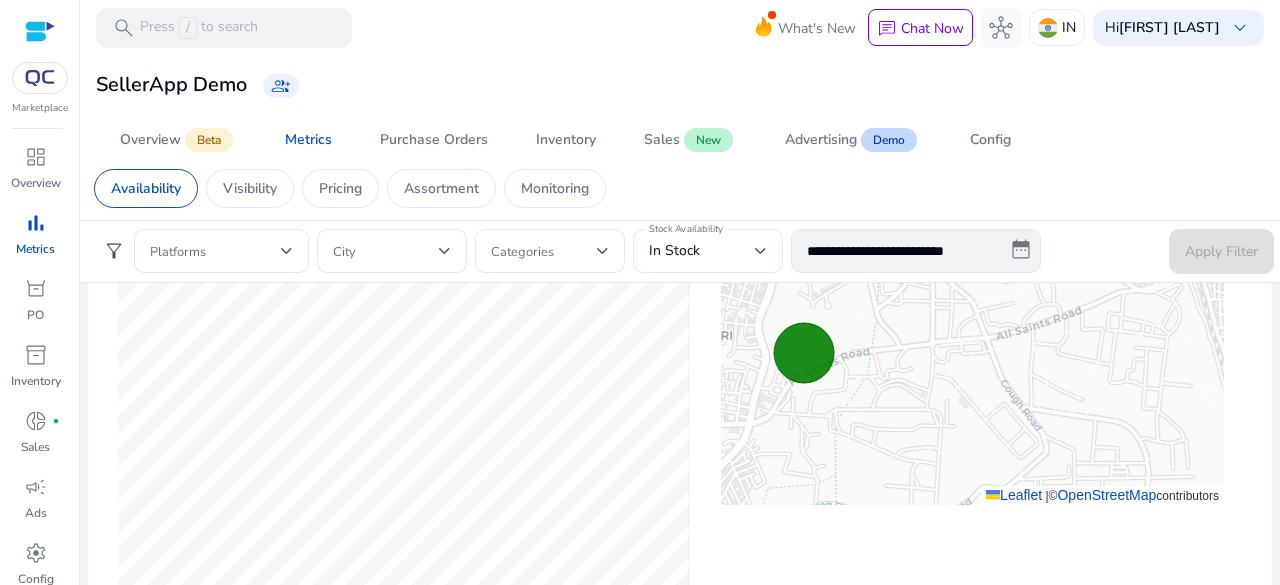drag, startPoint x: 887, startPoint y: 439, endPoint x: 928, endPoint y: 500, distance: 73.4983 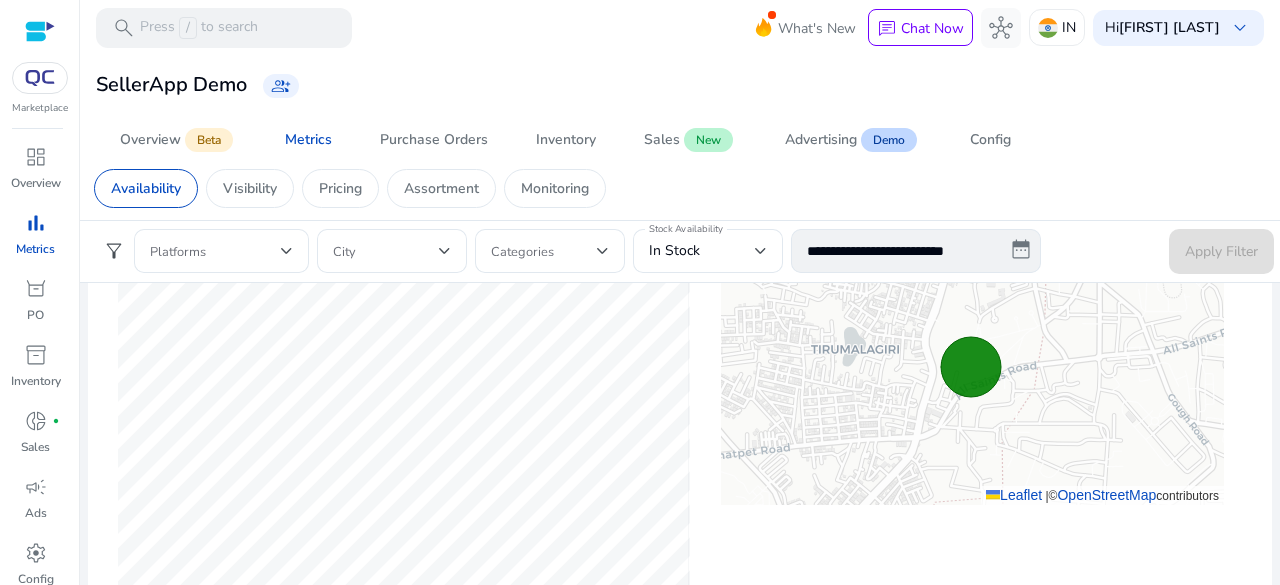 drag, startPoint x: 795, startPoint y: 455, endPoint x: 962, endPoint y: 469, distance: 167.5858 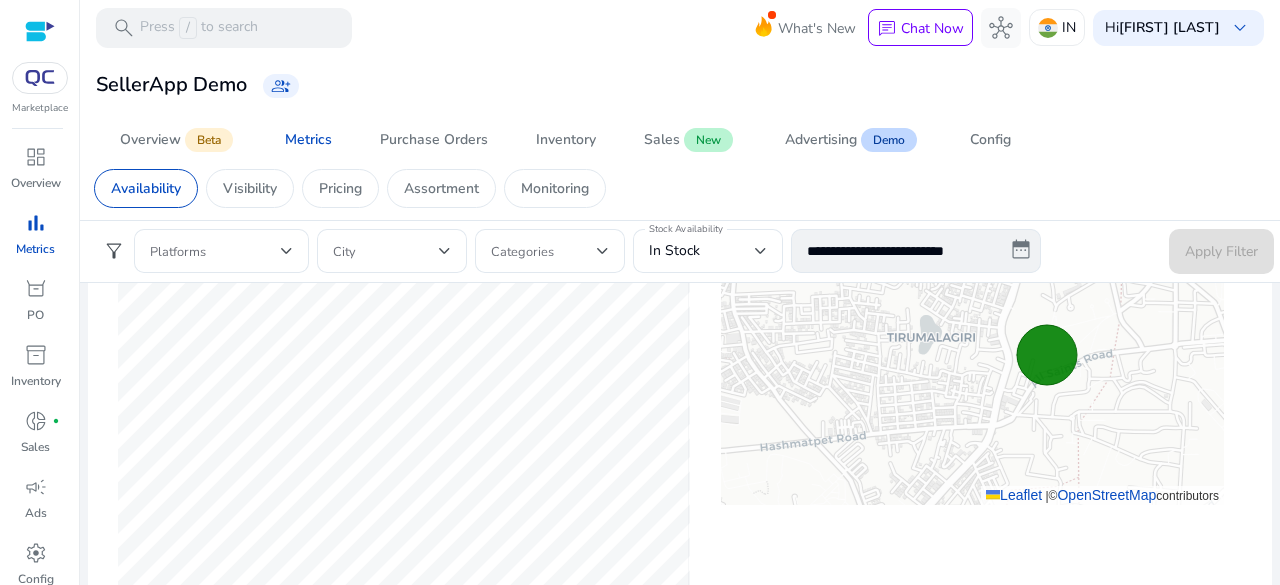 drag, startPoint x: 875, startPoint y: 468, endPoint x: 951, endPoint y: 456, distance: 76.941536 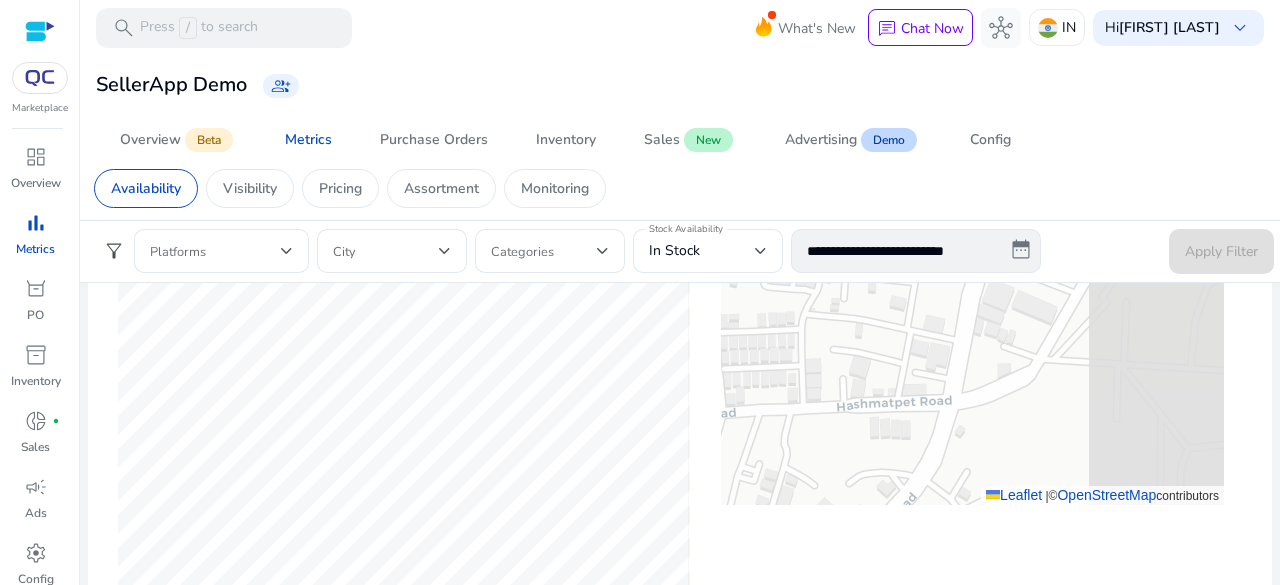 drag, startPoint x: 936, startPoint y: 401, endPoint x: 785, endPoint y: 469, distance: 165.60495 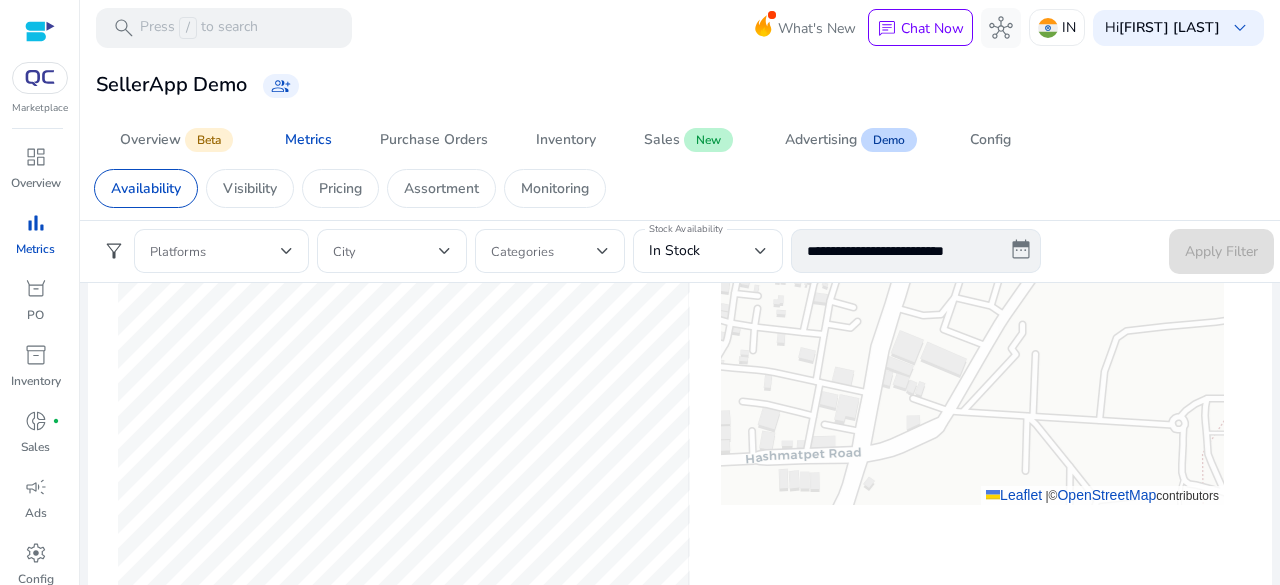 drag, startPoint x: 955, startPoint y: 391, endPoint x: 864, endPoint y: 443, distance: 104.80935 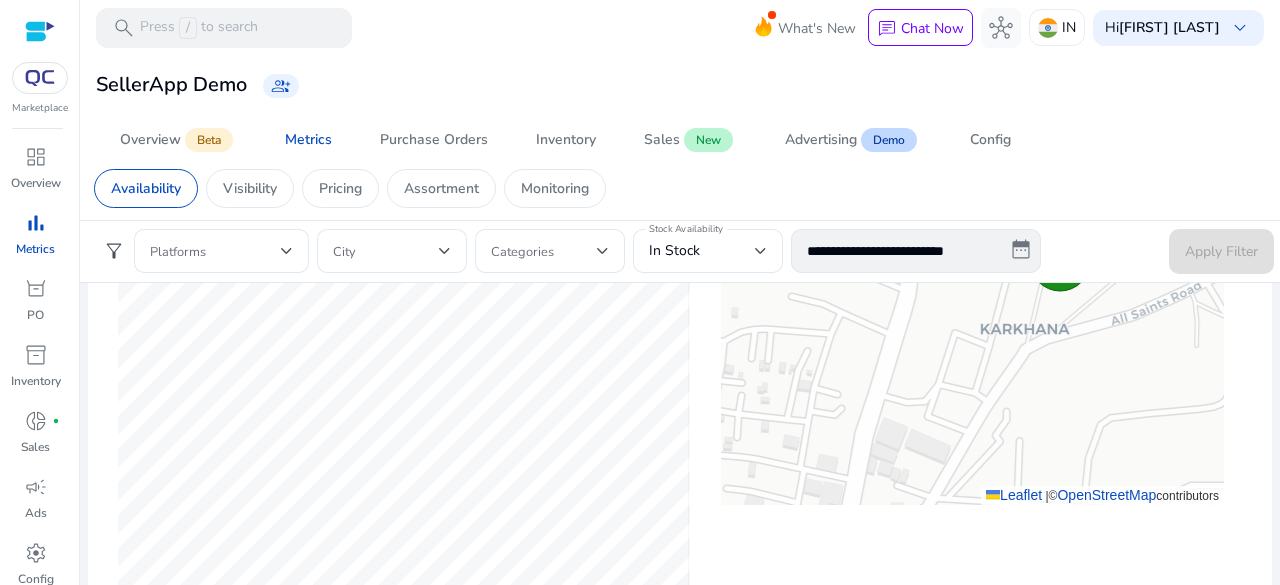 drag, startPoint x: 982, startPoint y: 369, endPoint x: 952, endPoint y: 396, distance: 40.36087 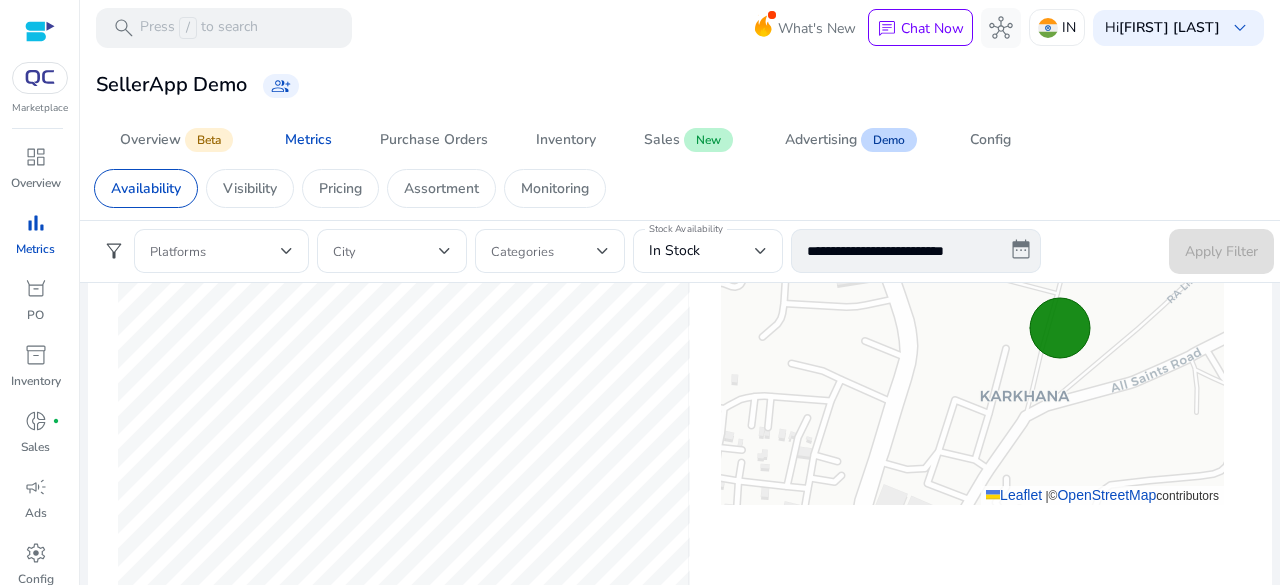 drag, startPoint x: 961, startPoint y: 384, endPoint x: 976, endPoint y: 449, distance: 66.70832 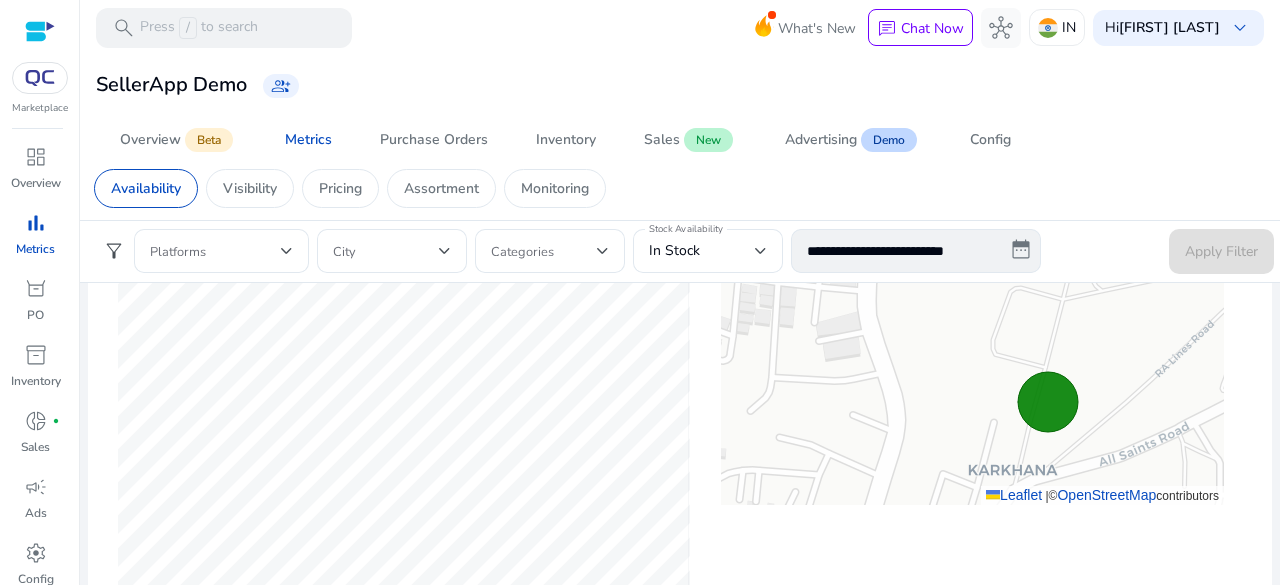 drag, startPoint x: 1004, startPoint y: 371, endPoint x: 970, endPoint y: 430, distance: 68.09552 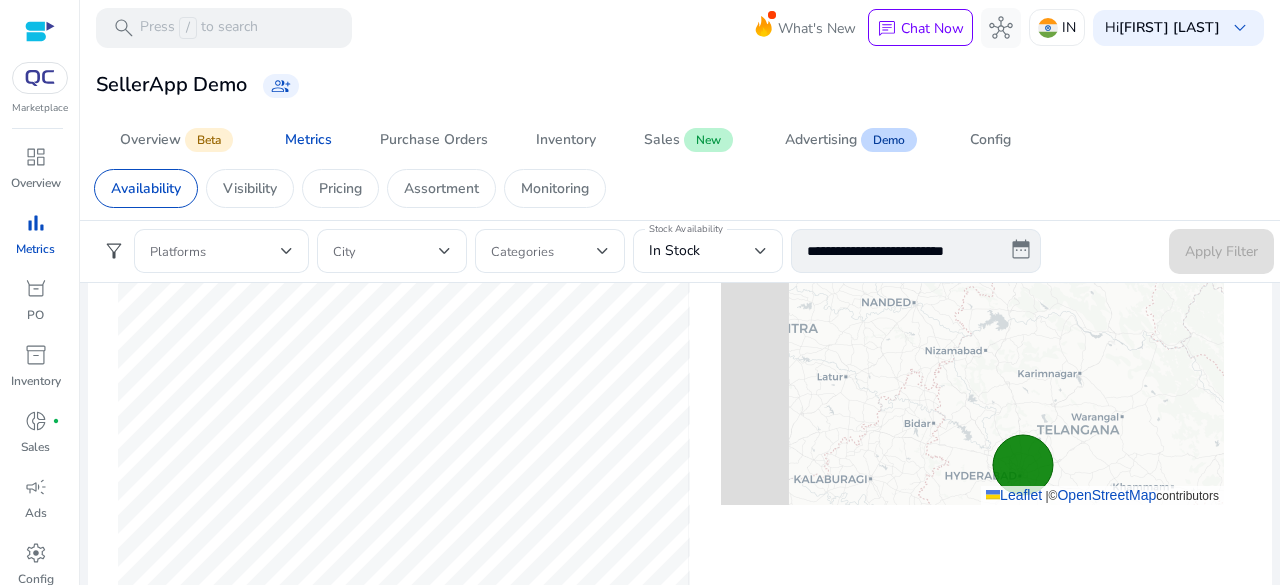 drag, startPoint x: 829, startPoint y: 361, endPoint x: 900, endPoint y: 415, distance: 89.20202 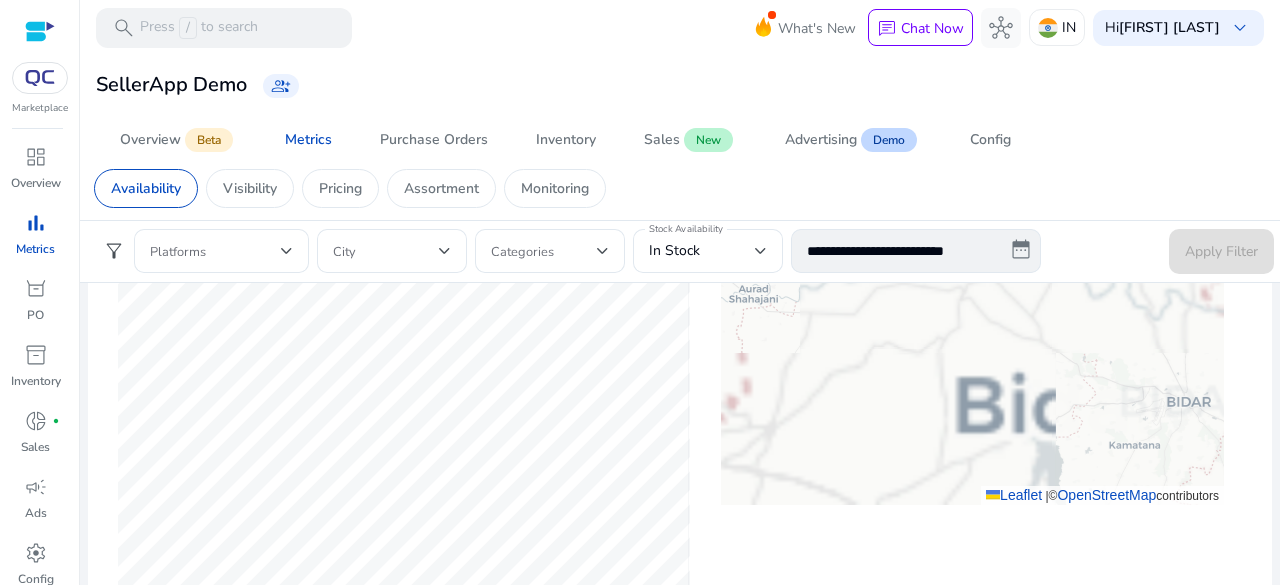 drag, startPoint x: 958, startPoint y: 436, endPoint x: 968, endPoint y: 272, distance: 164.3046 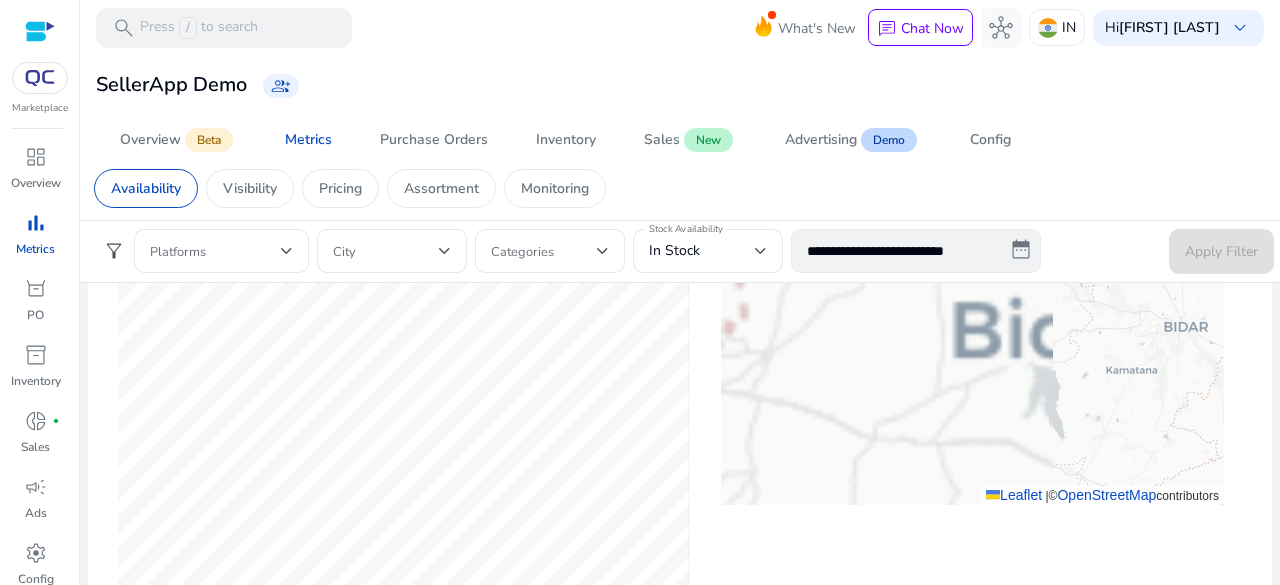 drag, startPoint x: 967, startPoint y: 390, endPoint x: 954, endPoint y: 317, distance: 74.1485 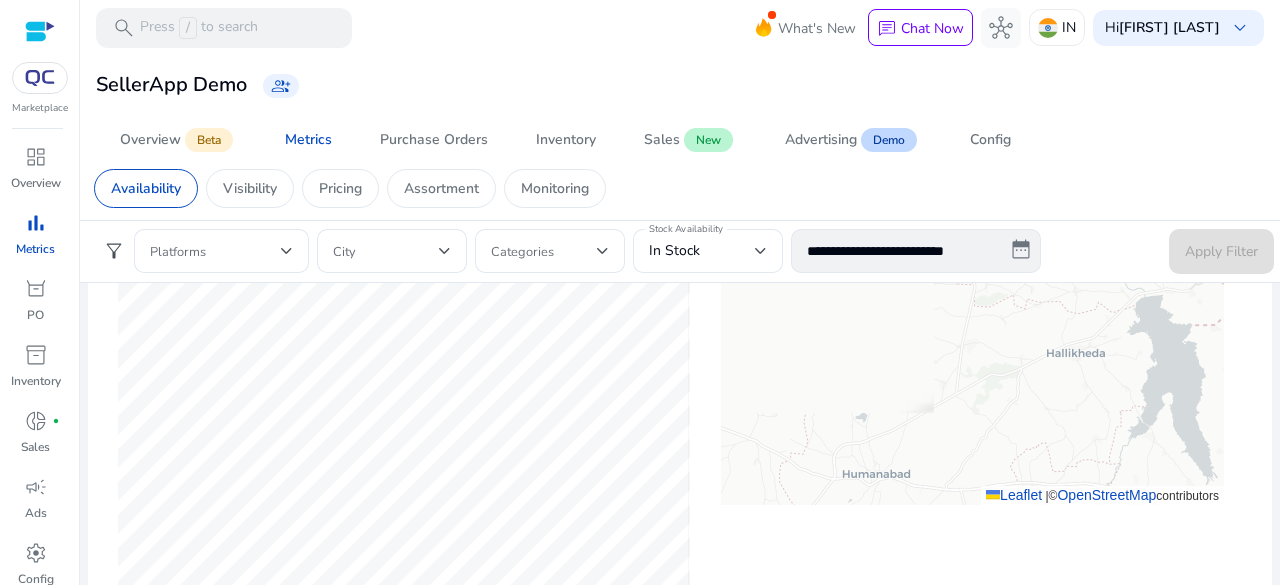drag, startPoint x: 924, startPoint y: 385, endPoint x: 936, endPoint y: 479, distance: 94.76286 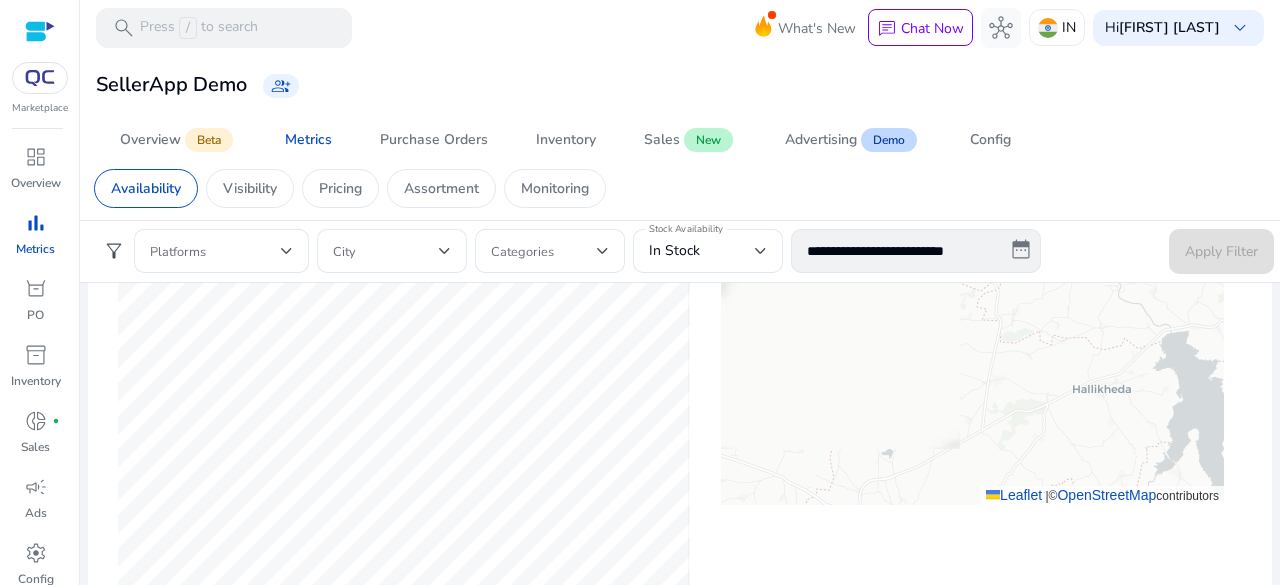 drag, startPoint x: 939, startPoint y: 445, endPoint x: 912, endPoint y: 366, distance: 83.48653 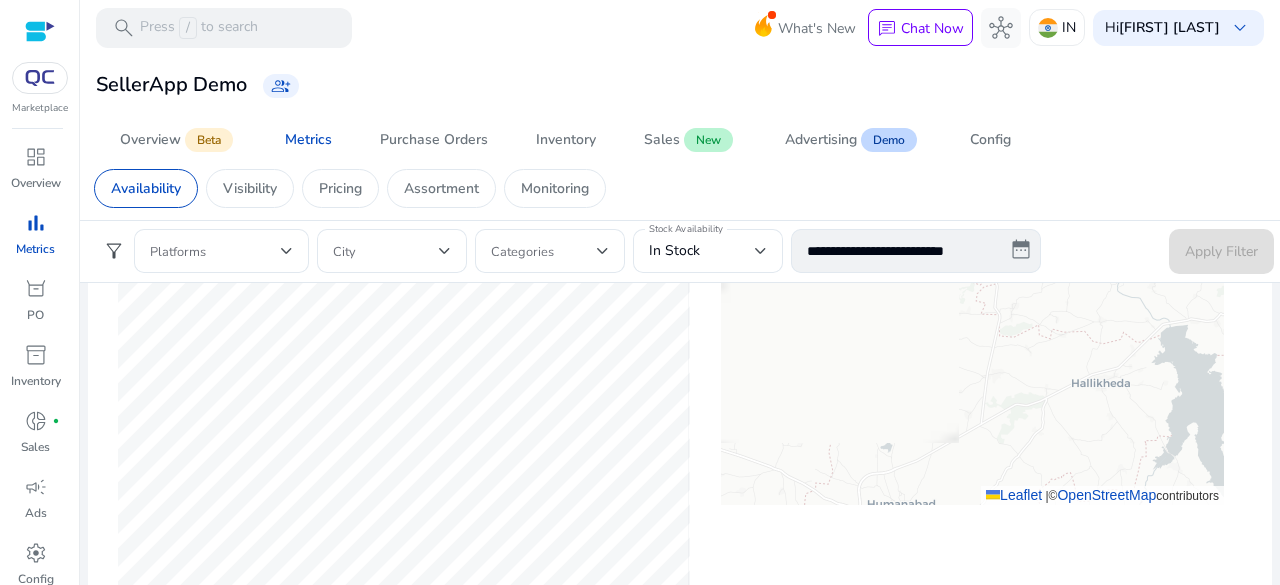 drag, startPoint x: 912, startPoint y: 366, endPoint x: 919, endPoint y: 347, distance: 20.248457 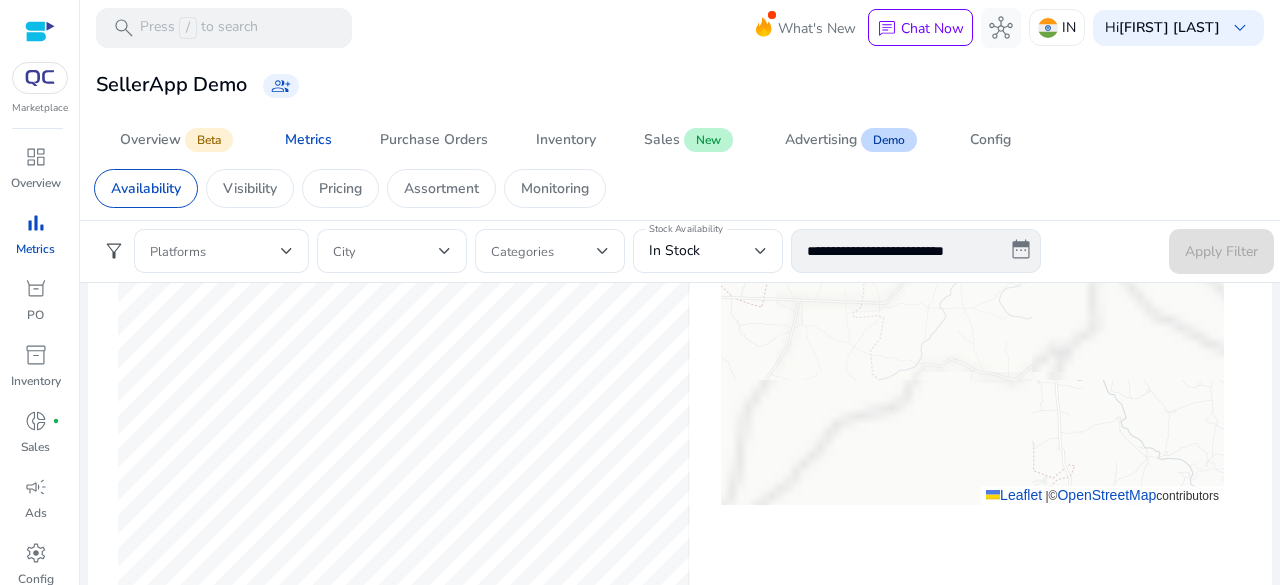 drag, startPoint x: 912, startPoint y: 329, endPoint x: 901, endPoint y: 344, distance: 18.601076 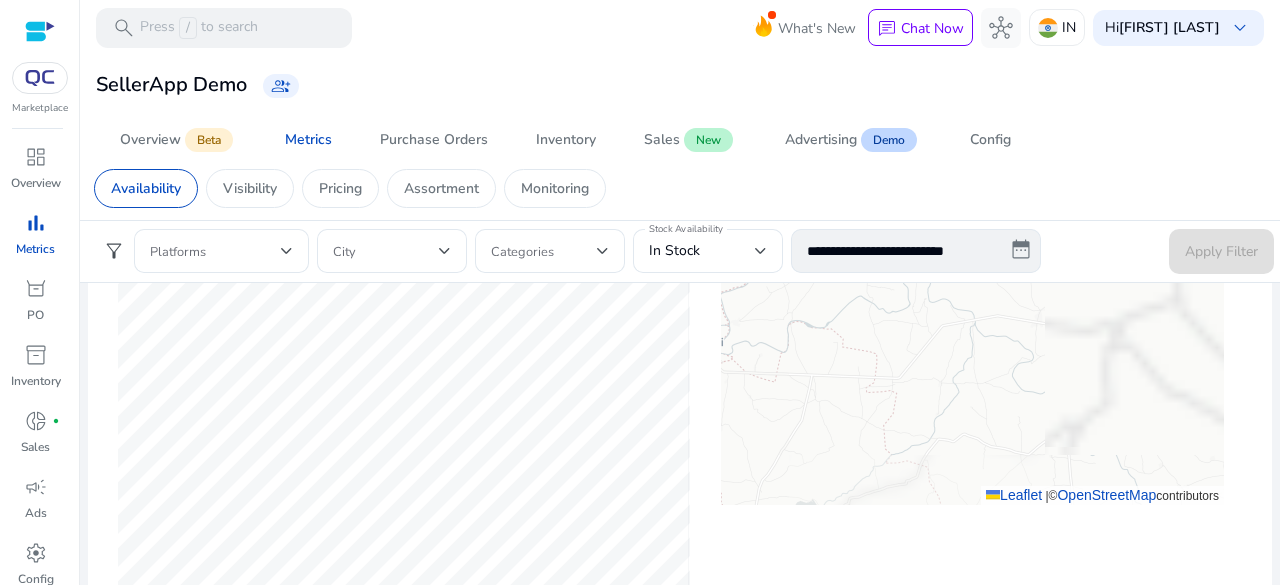 drag, startPoint x: 901, startPoint y: 344, endPoint x: 866, endPoint y: 327, distance: 38.910152 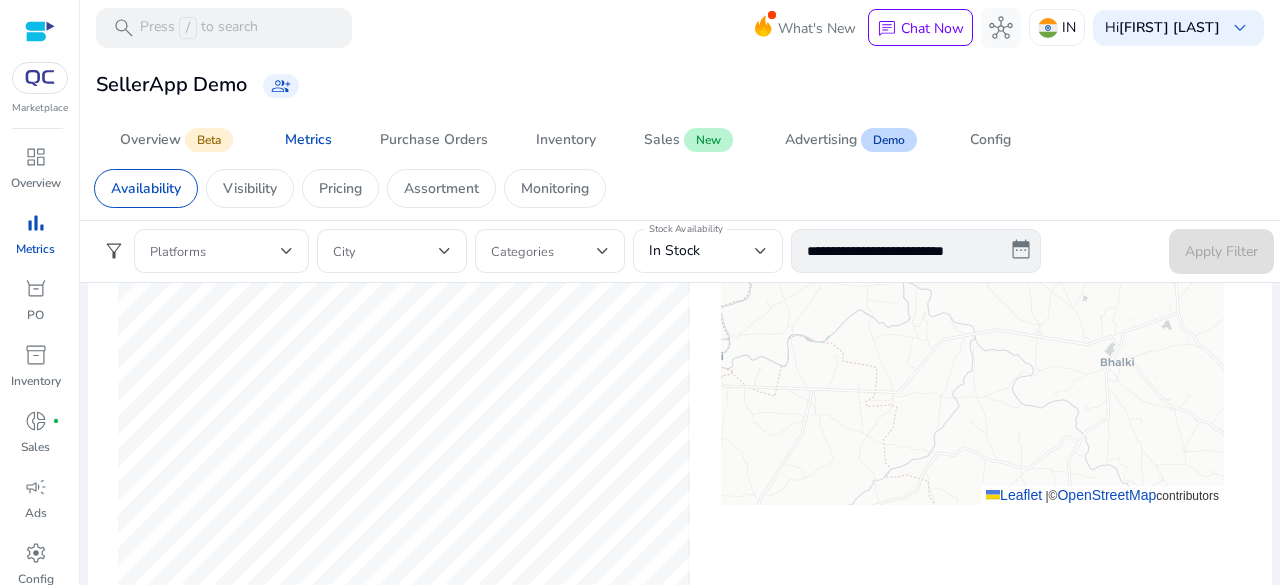 drag, startPoint x: 866, startPoint y: 327, endPoint x: 863, endPoint y: 361, distance: 34.132095 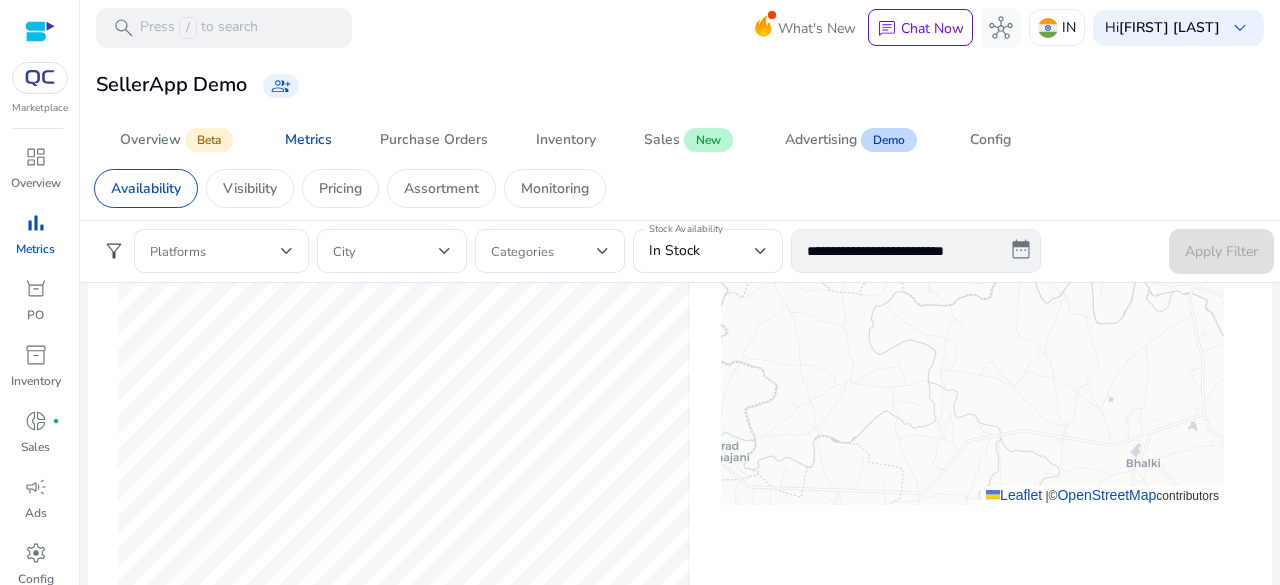 drag, startPoint x: 858, startPoint y: 351, endPoint x: 848, endPoint y: 376, distance: 26.925823 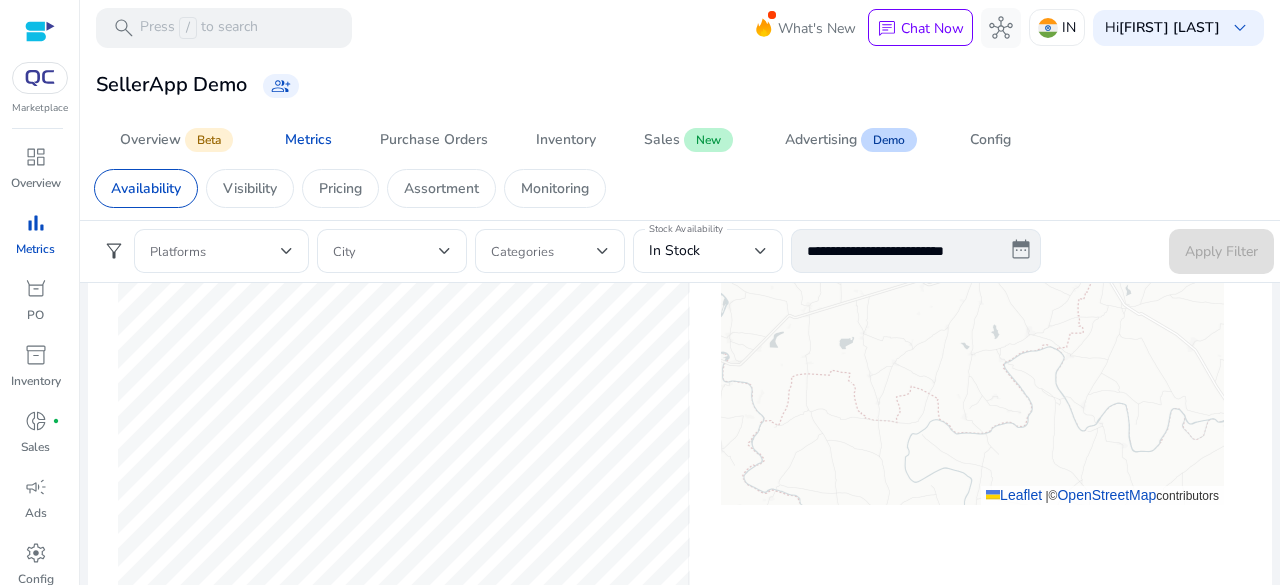 drag, startPoint x: 848, startPoint y: 376, endPoint x: 848, endPoint y: 389, distance: 13 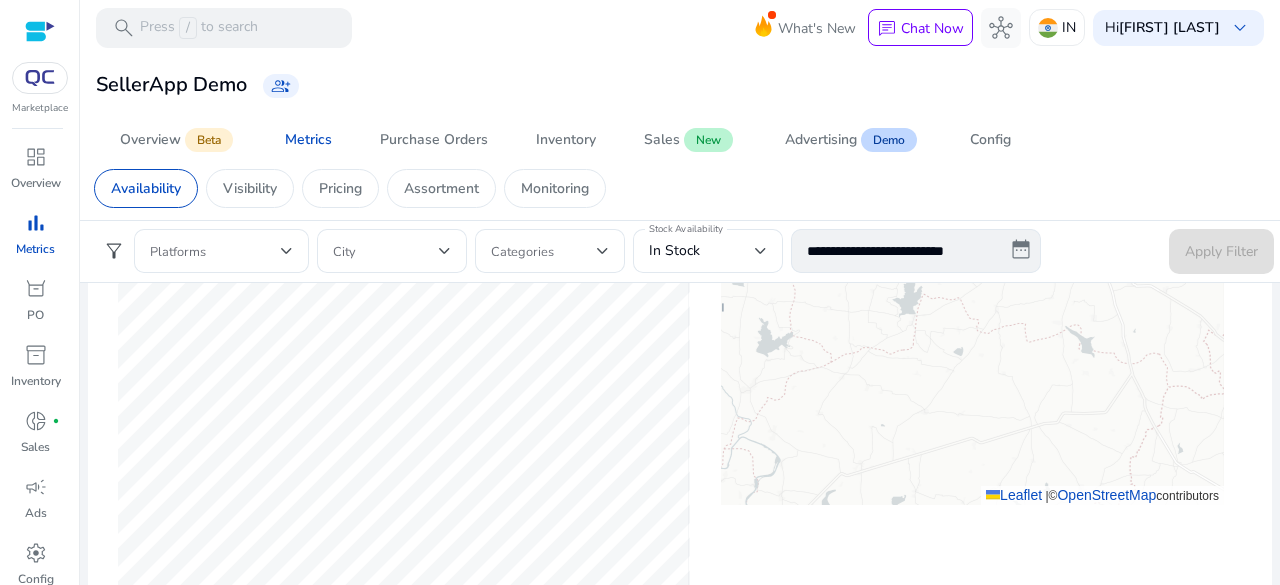 drag, startPoint x: 864, startPoint y: 451, endPoint x: 840, endPoint y: 383, distance: 72.11102 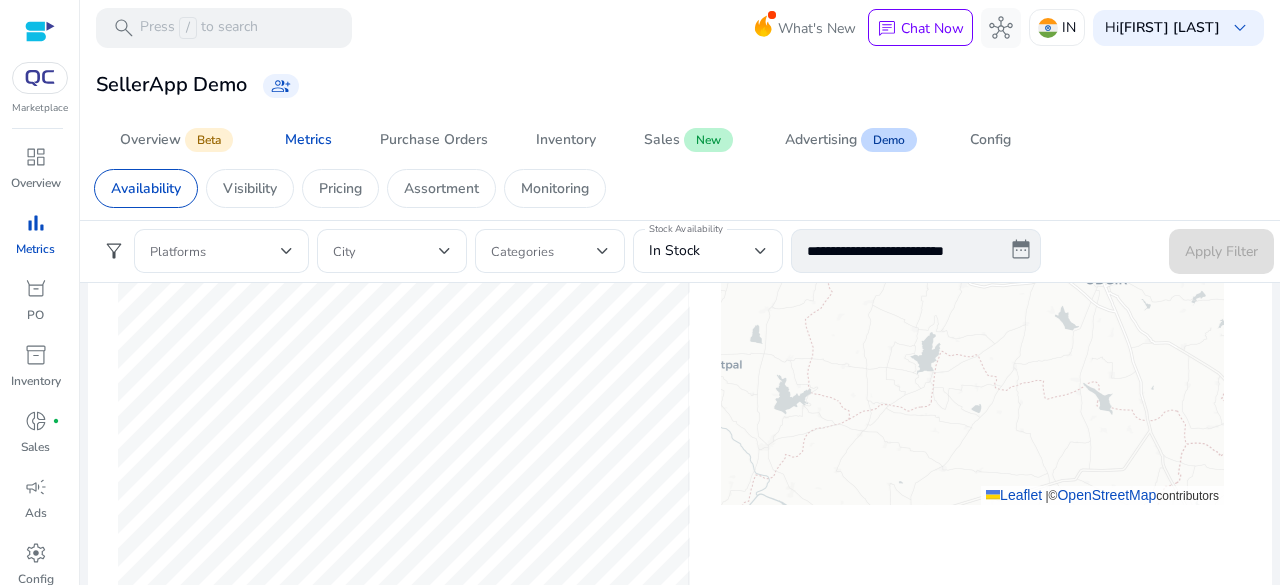 drag 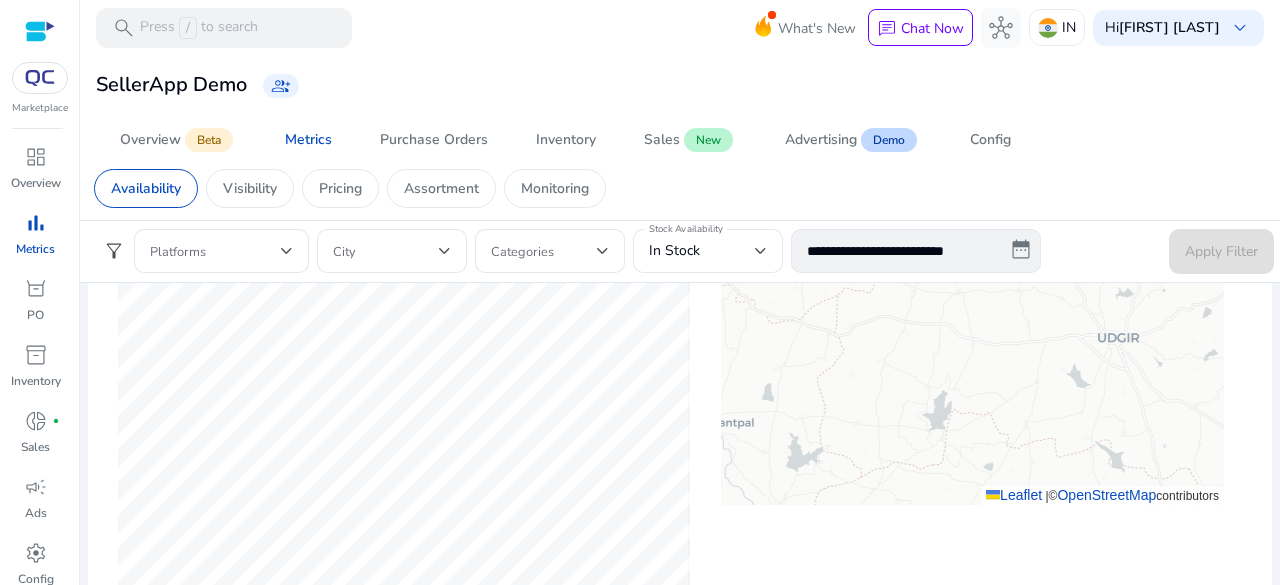 click on "+ −  Leaflet   |  ©  OpenStreetMap  contributors" at bounding box center (972, 305) 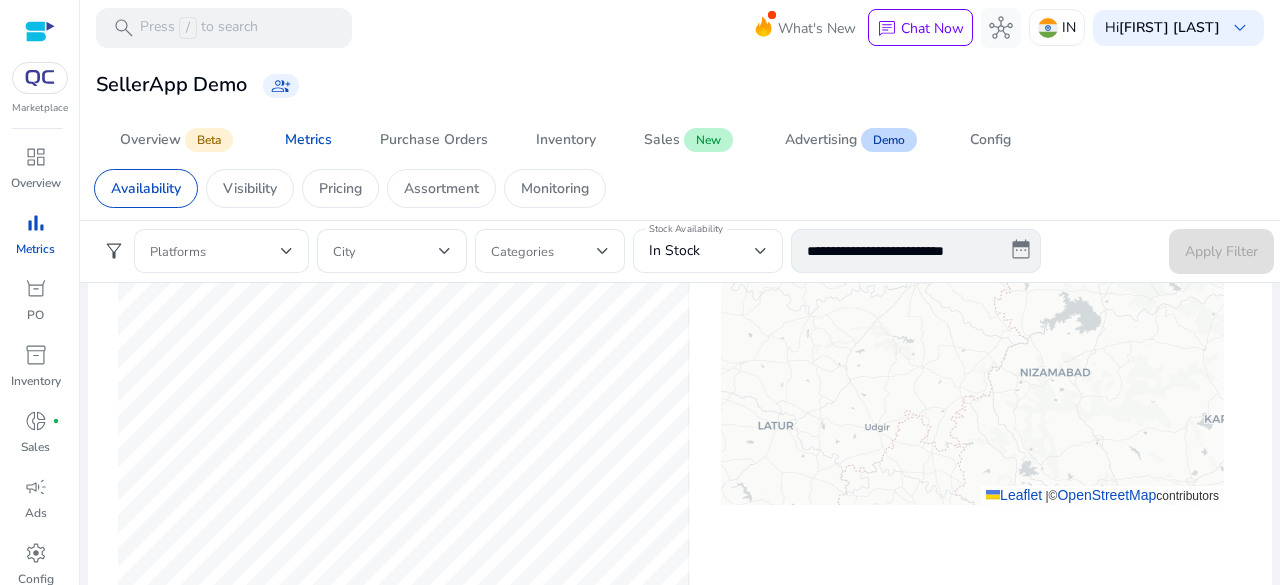 click on "+ −  Leaflet   |  ©  OpenStreetMap  contributors" at bounding box center [972, 305] 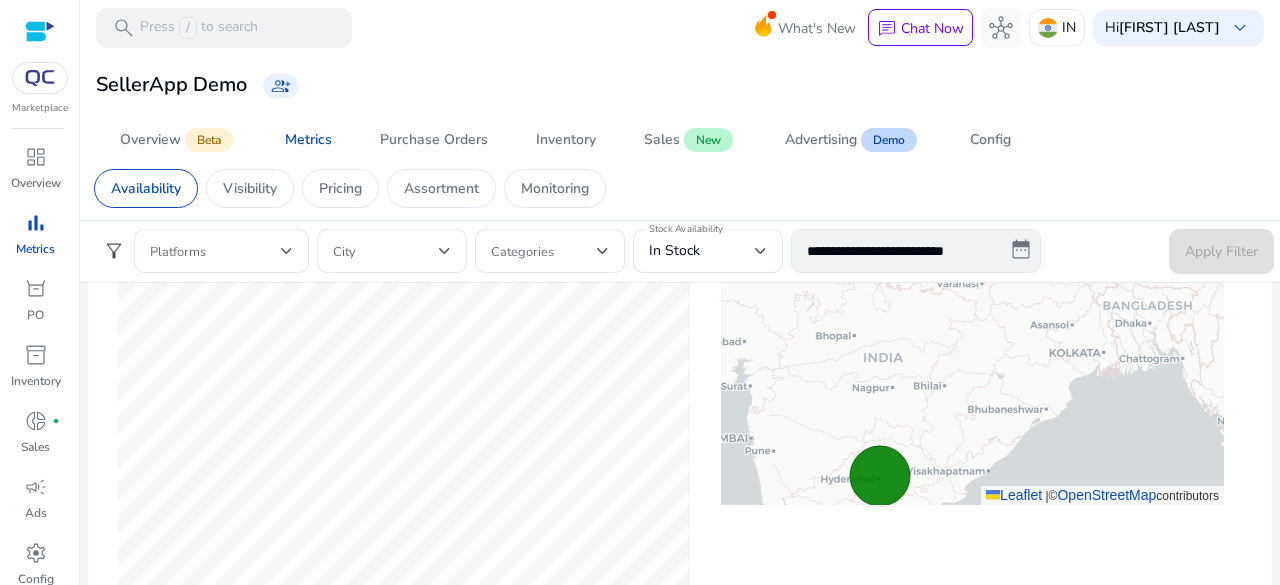 click on "+ −  Leaflet   |  ©  OpenStreetMap  contributors" at bounding box center (972, 305) 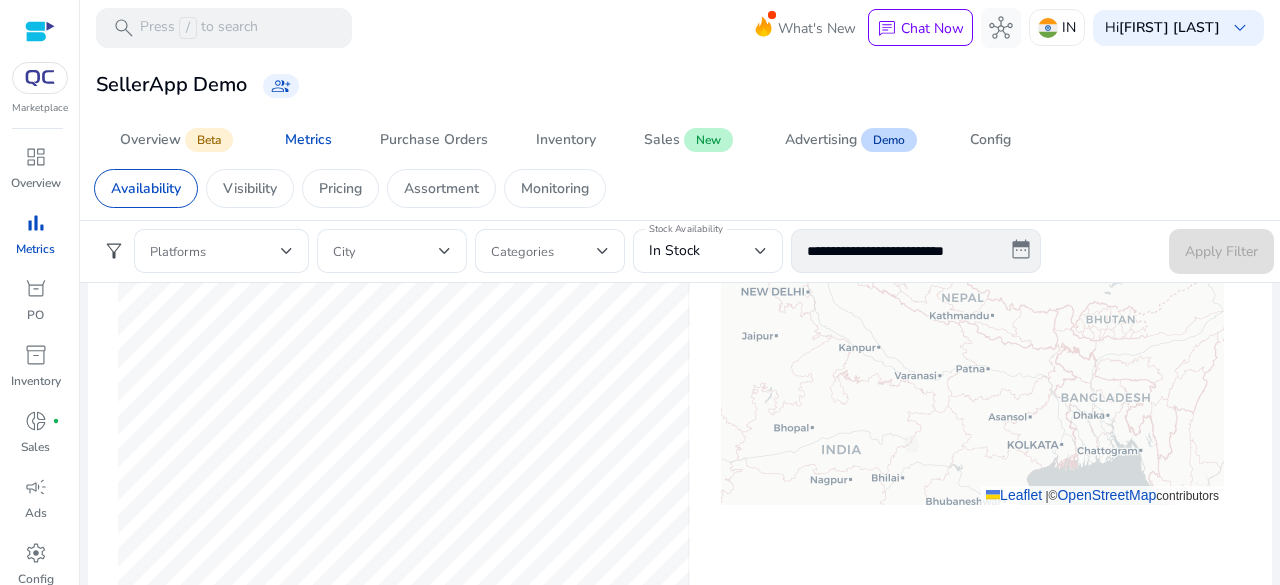 click on "+ −  Leaflet   |  ©  OpenStreetMap  contributors" at bounding box center (972, 305) 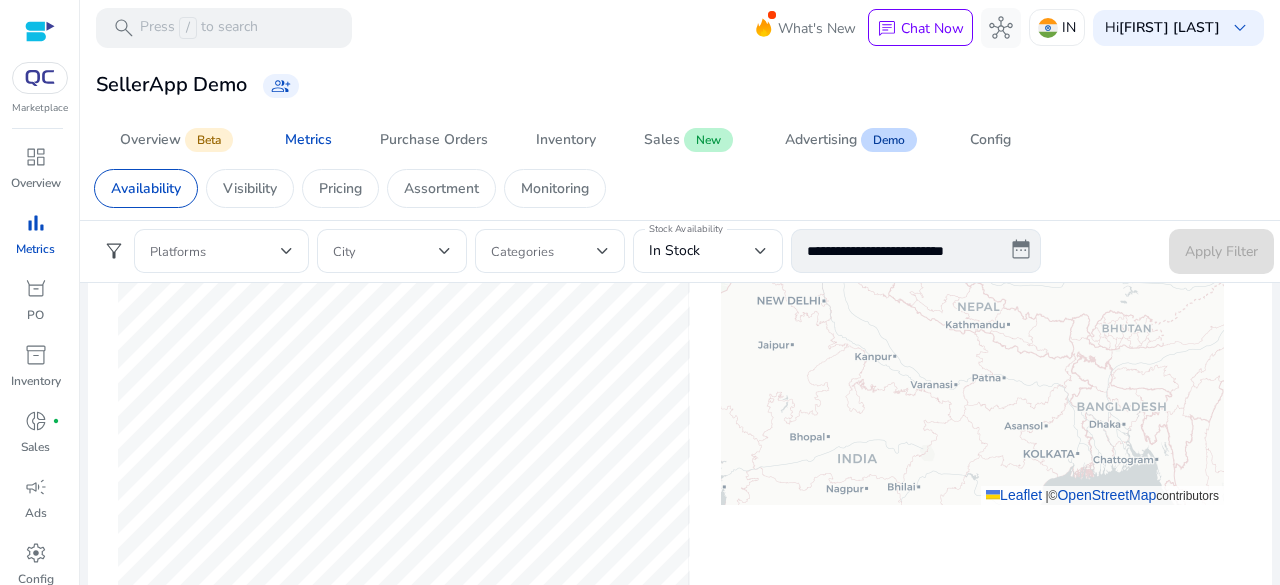 click on "+ −  Leaflet   |  ©  OpenStreetMap  contributors" at bounding box center (972, 305) 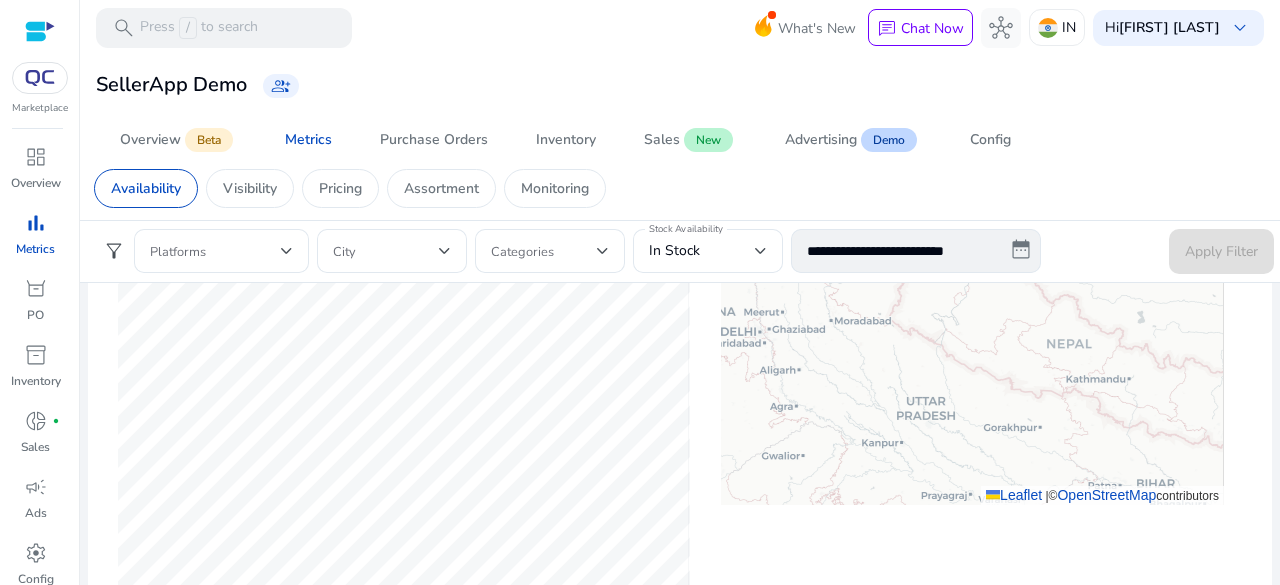 click on "+ −  Leaflet   |  ©  OpenStreetMap  contributors" at bounding box center (972, 305) 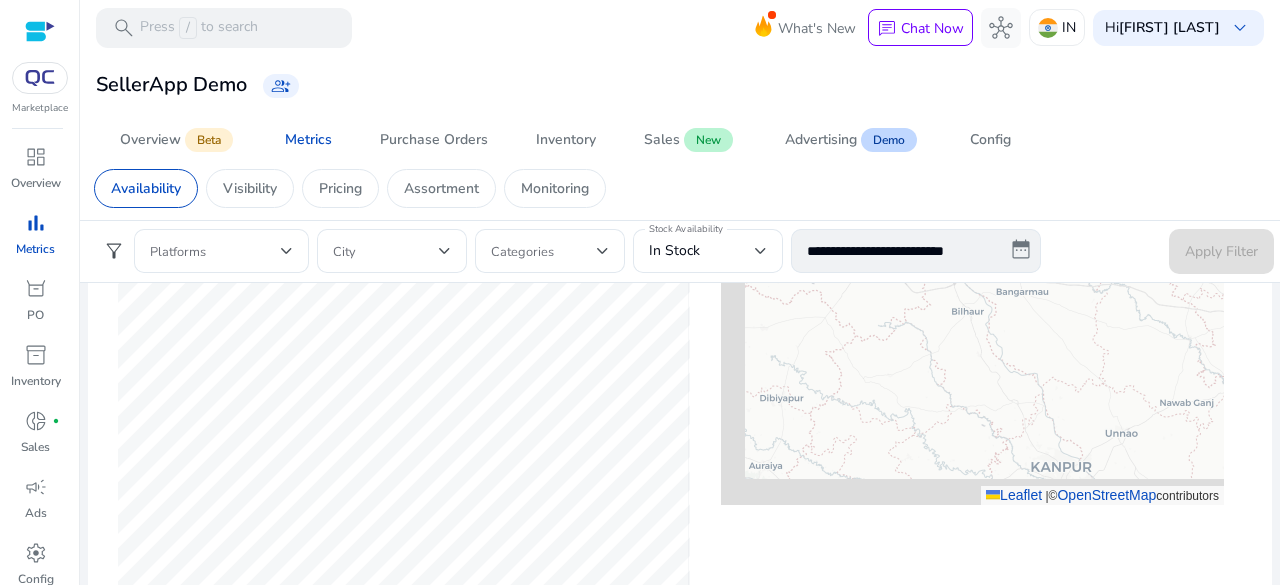 click on "+ −  Leaflet   |  ©  OpenStreetMap  contributors" at bounding box center [972, 305] 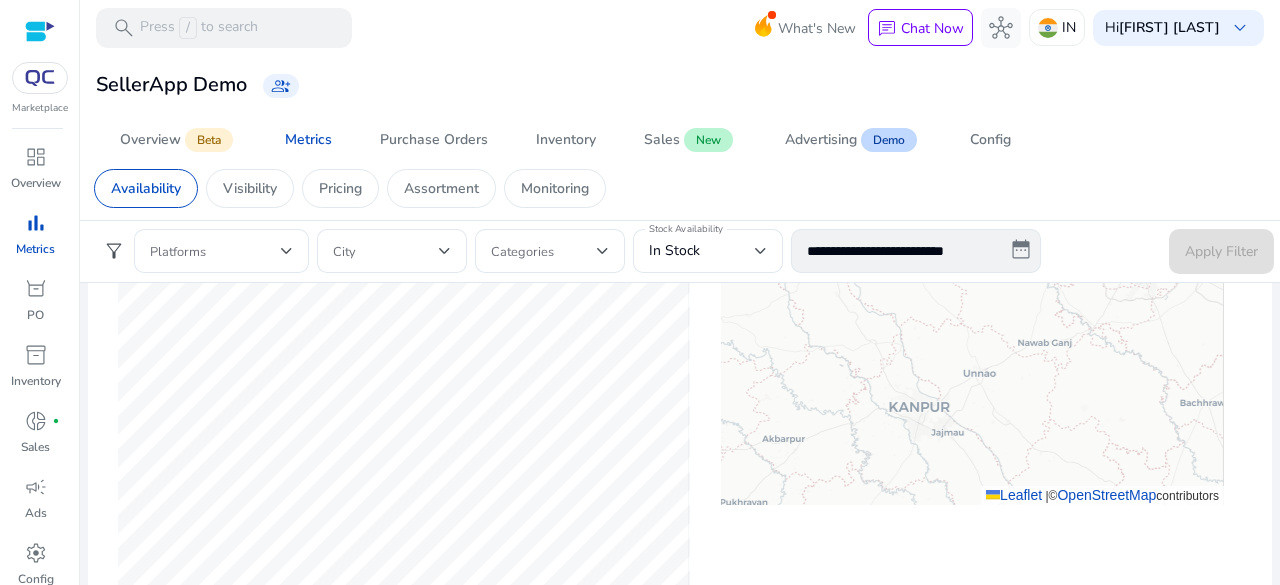 click on "+ −  Leaflet   |  ©  OpenStreetMap  contributors" at bounding box center [972, 305] 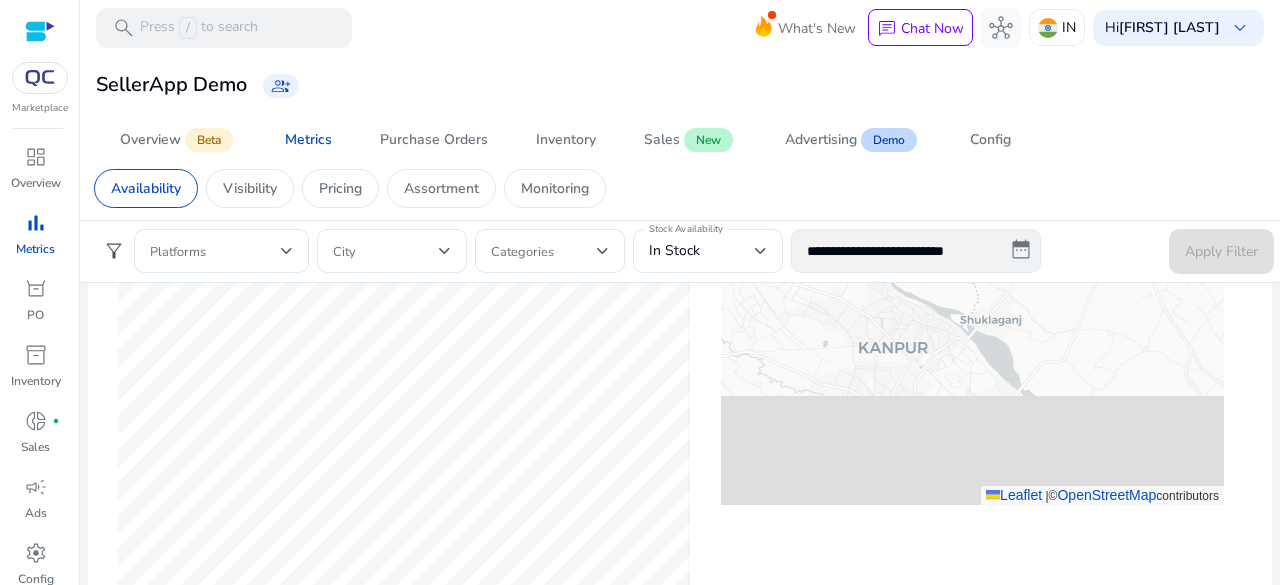 click on "+ −  Leaflet   |  ©  OpenStreetMap  contributors" at bounding box center [972, 305] 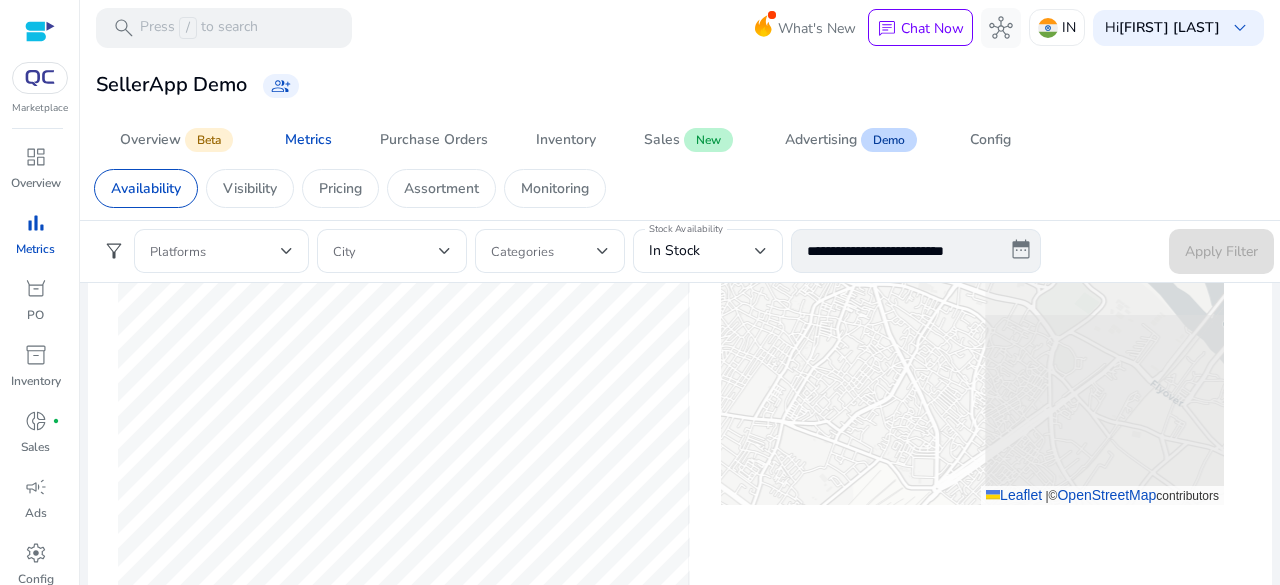 click on "+ −  Leaflet   |  ©  OpenStreetMap  contributors" at bounding box center (972, 305) 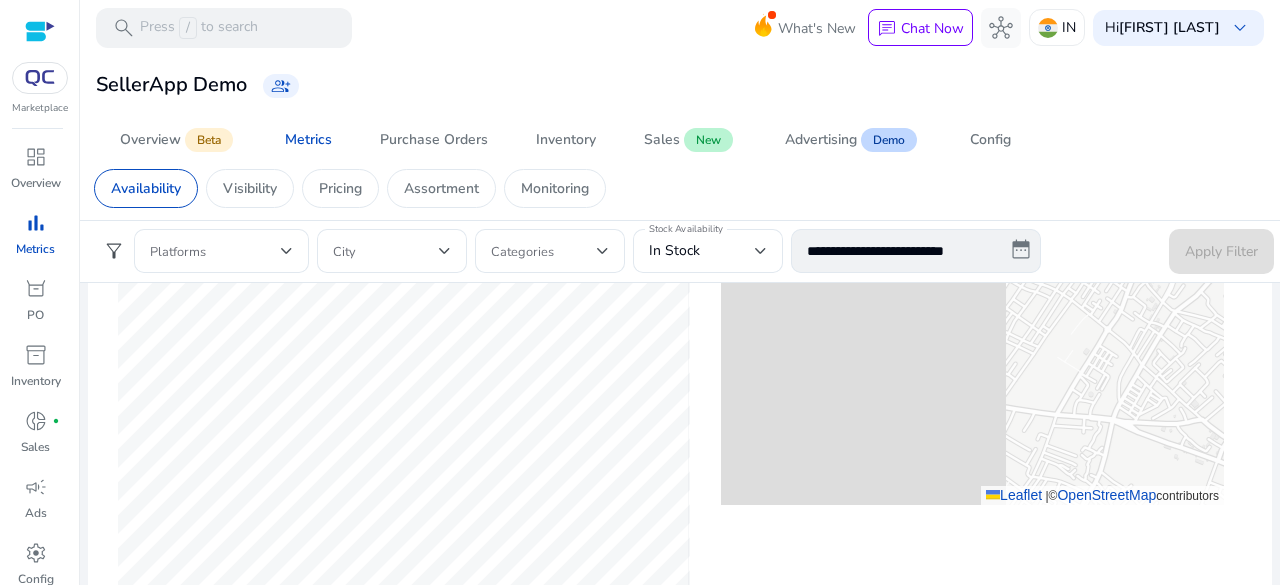click on "+ −  Leaflet   |  ©  OpenStreetMap  contributors" at bounding box center [972, 305] 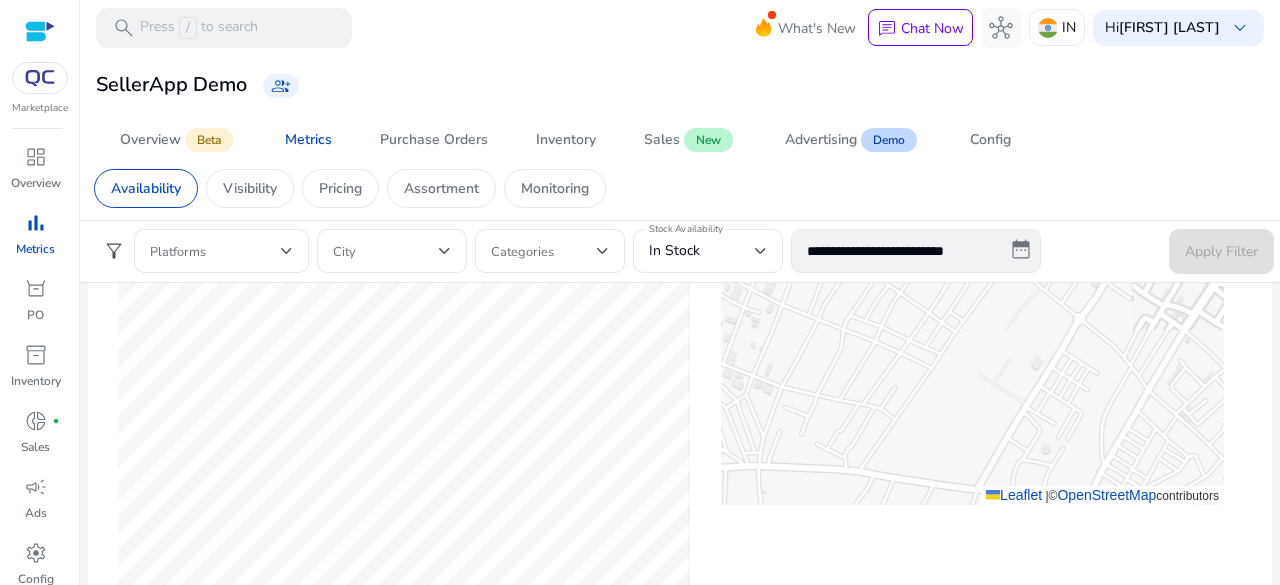 click on "+ −  Leaflet   |  ©  OpenStreetMap  contributors" at bounding box center (972, 305) 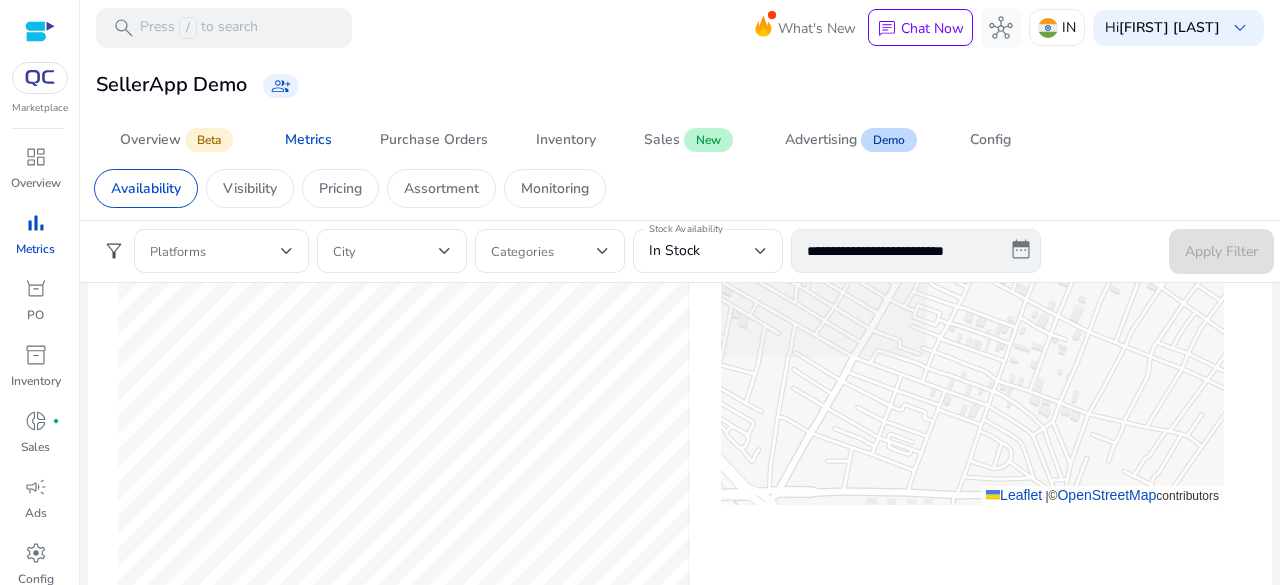 click on "+ −  Leaflet   |  ©  OpenStreetMap  contributors" at bounding box center (972, 305) 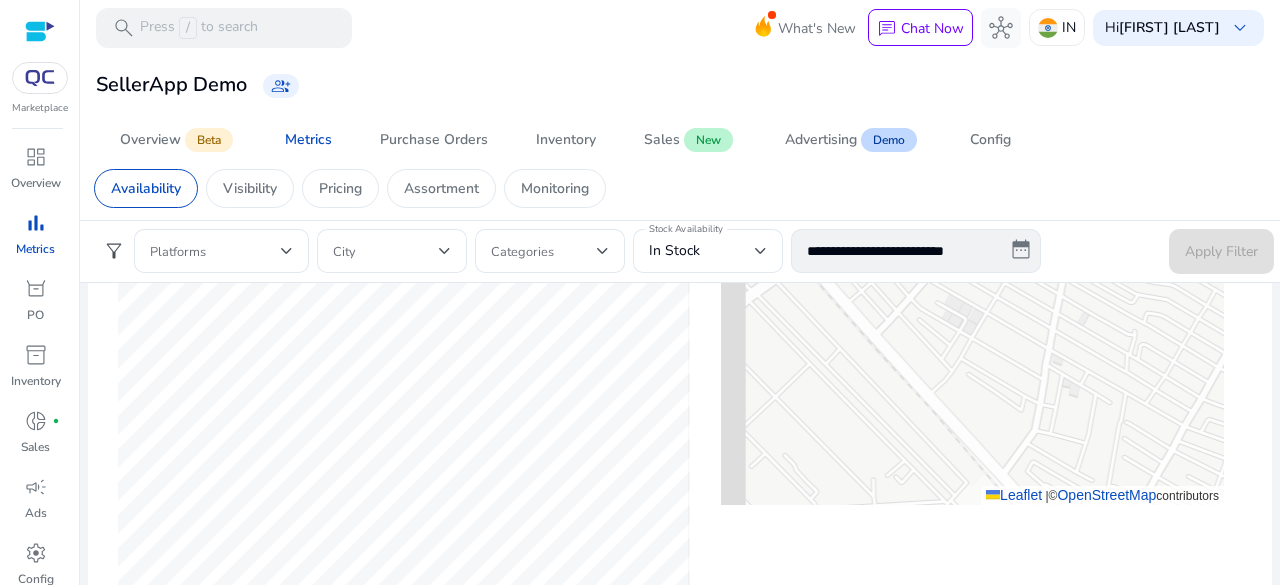click on "+ −  Leaflet   |  ©  OpenStreetMap  contributors" at bounding box center [972, 305] 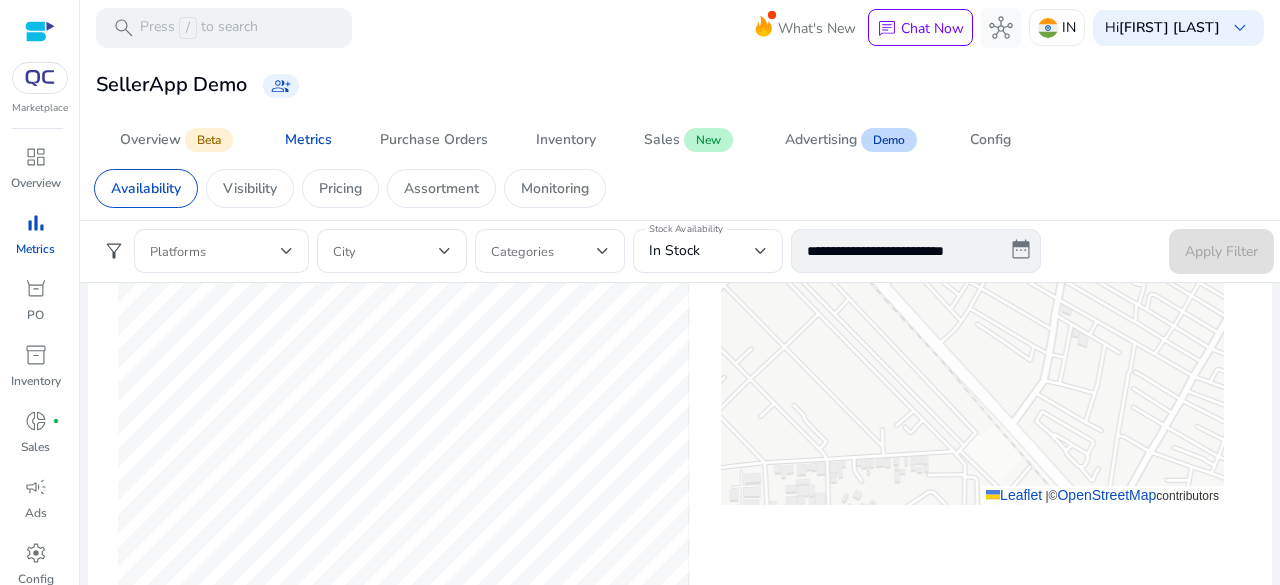 click on "+ −  Leaflet   |  ©  OpenStreetMap  contributors" at bounding box center [972, 305] 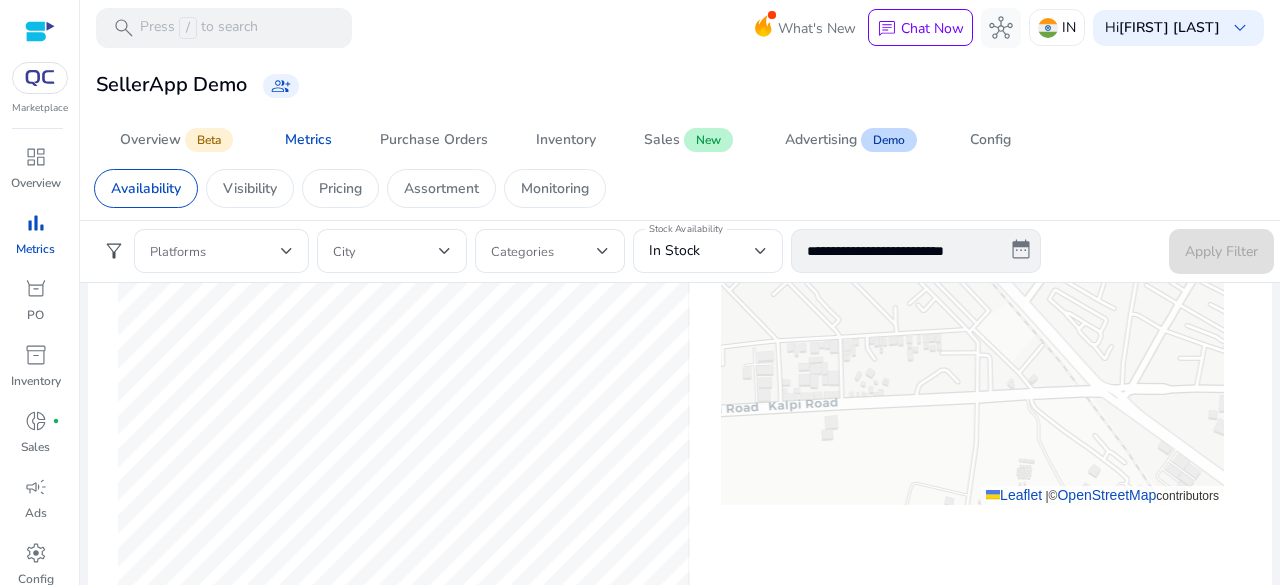 click on "+ −  Leaflet   |  ©  OpenStreetMap  contributors" at bounding box center (972, 305) 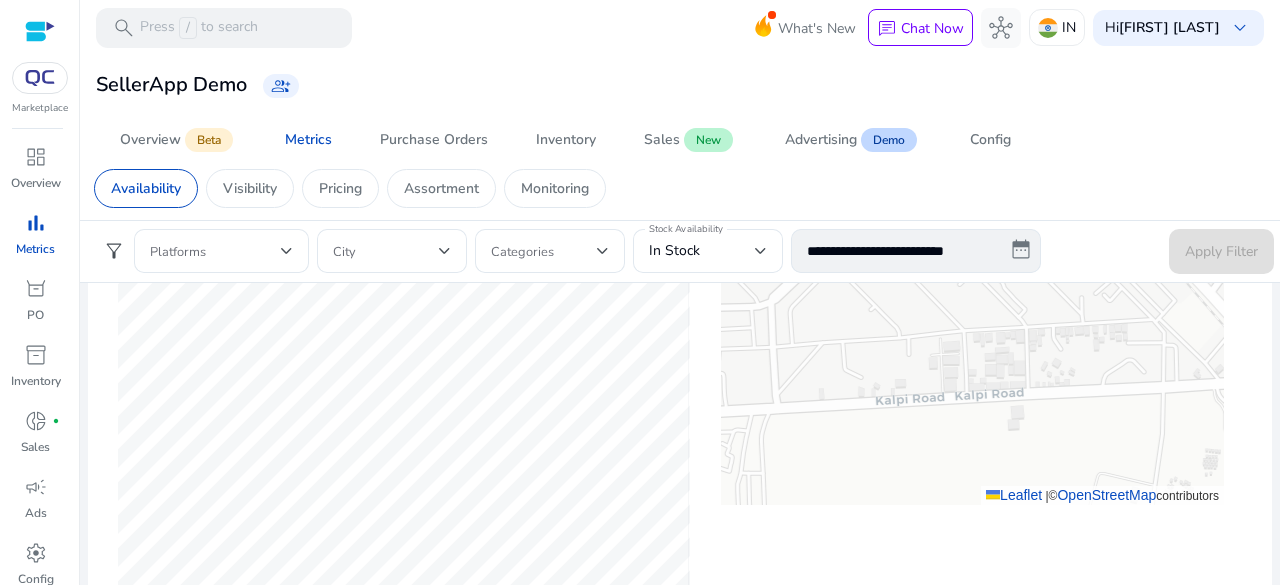 click on "+ −  Leaflet   |  ©  OpenStreetMap  contributors" at bounding box center (972, 305) 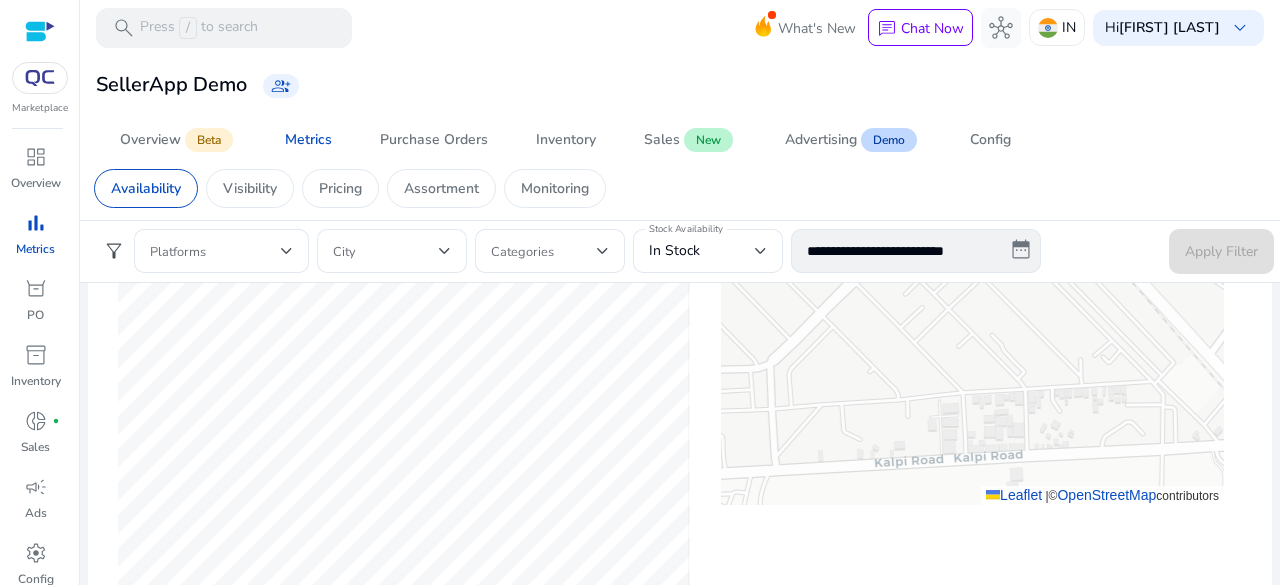 click on "+ −  Leaflet   |  ©  OpenStreetMap  contributors" at bounding box center [972, 305] 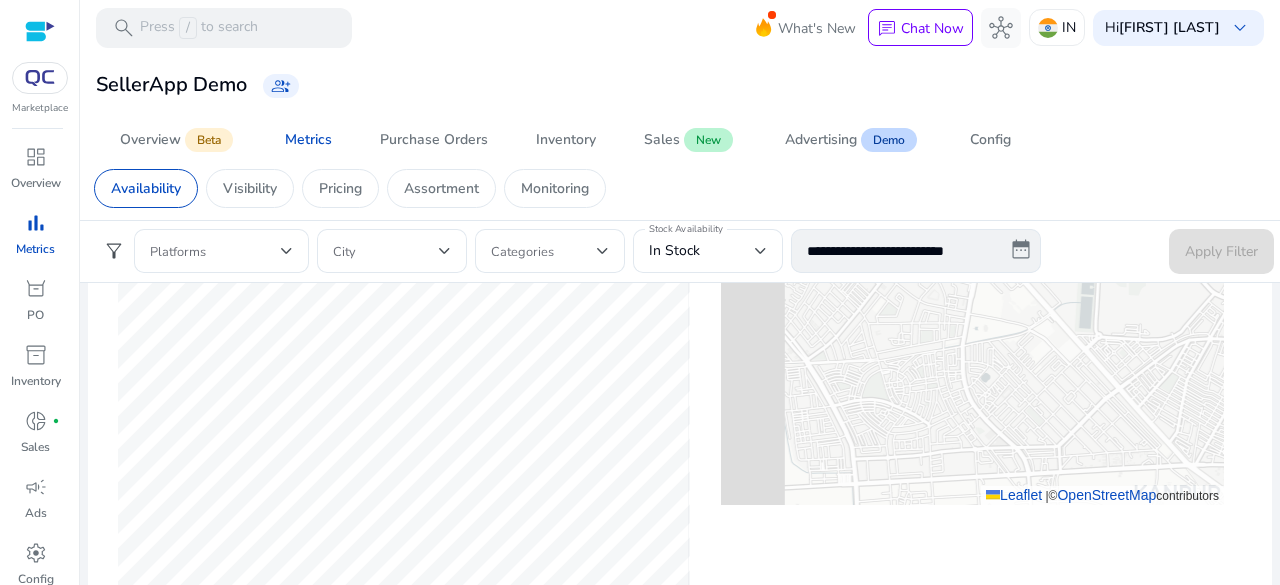click on "+ −  Leaflet   |  ©  OpenStreetMap  contributors" at bounding box center [972, 305] 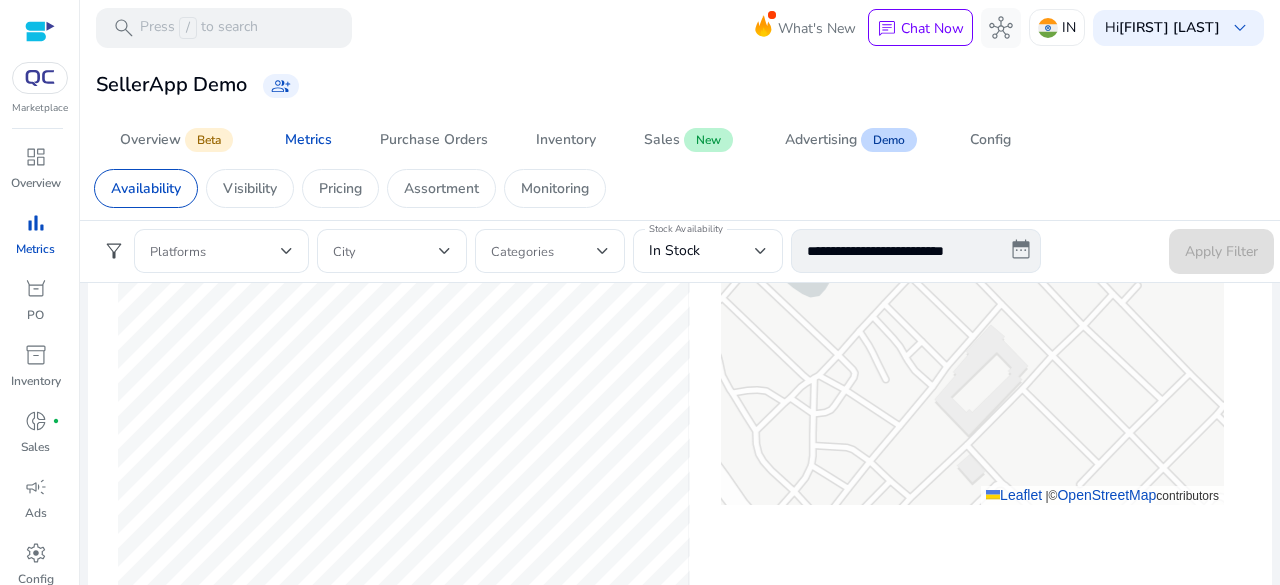 click on "+ −  Leaflet   |  ©  OpenStreetMap  contributors" at bounding box center [972, 305] 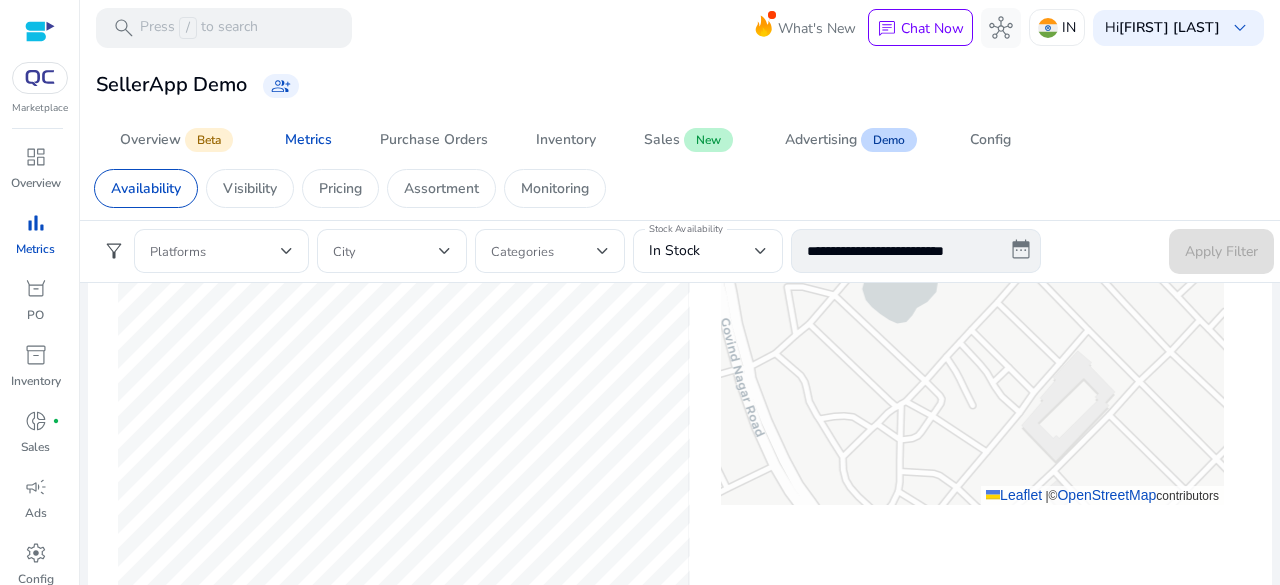 click on "+ −  Leaflet   |  ©  OpenStreetMap  contributors" at bounding box center [972, 305] 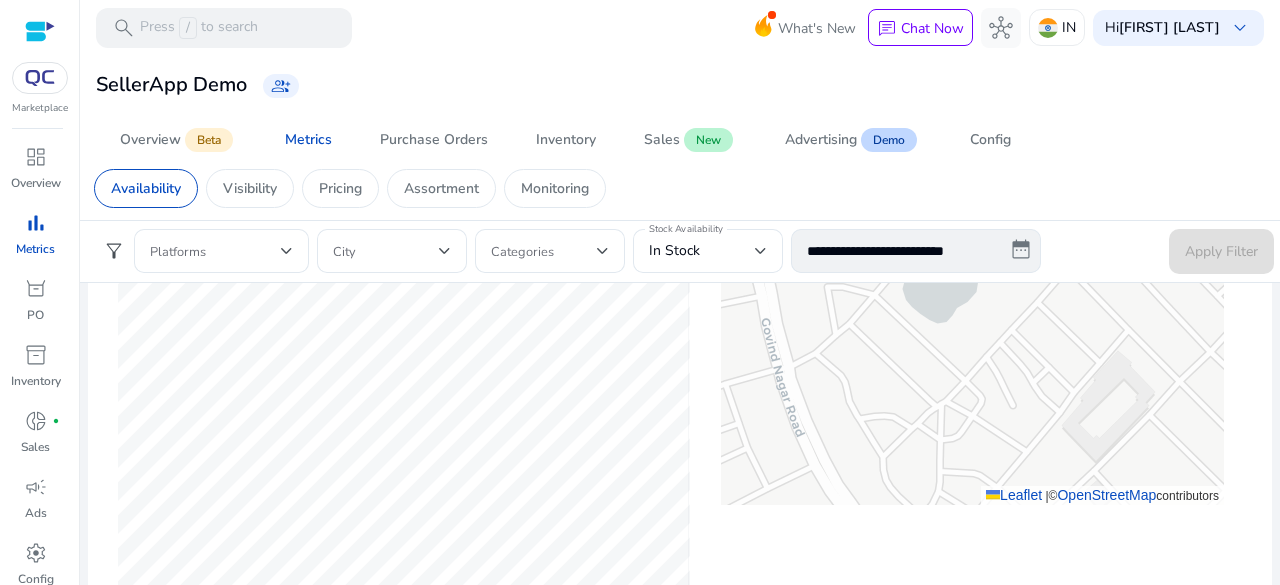 click on "+ −  Leaflet   |  ©  OpenStreetMap  contributors" at bounding box center [972, 305] 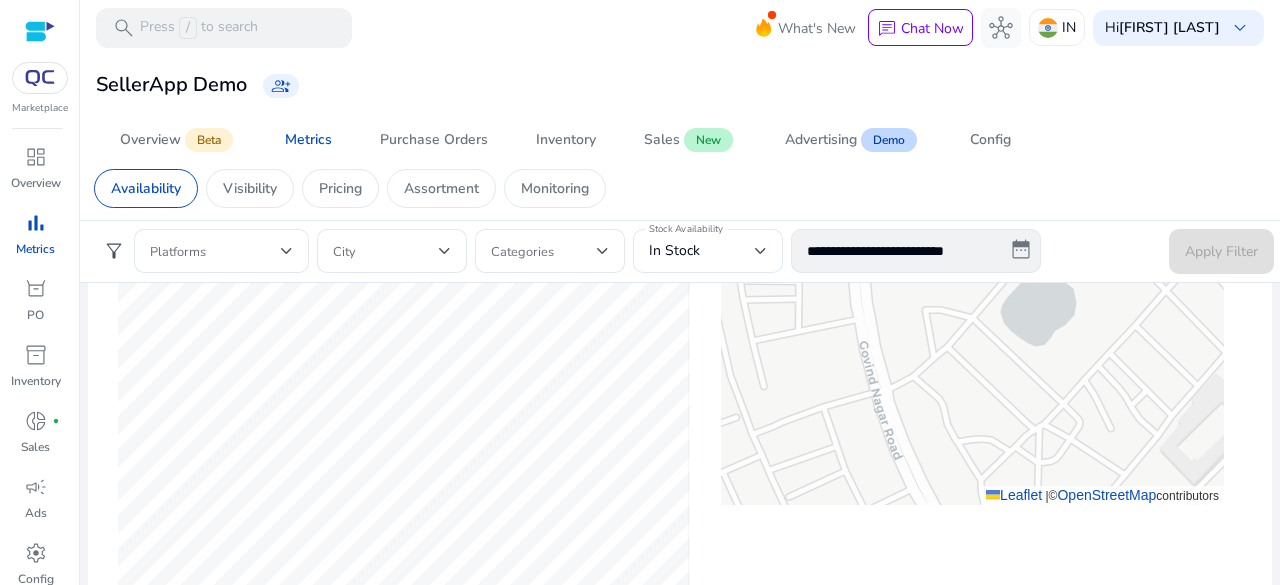 click on "+ −  Leaflet   |  ©  OpenStreetMap  contributors" at bounding box center (972, 305) 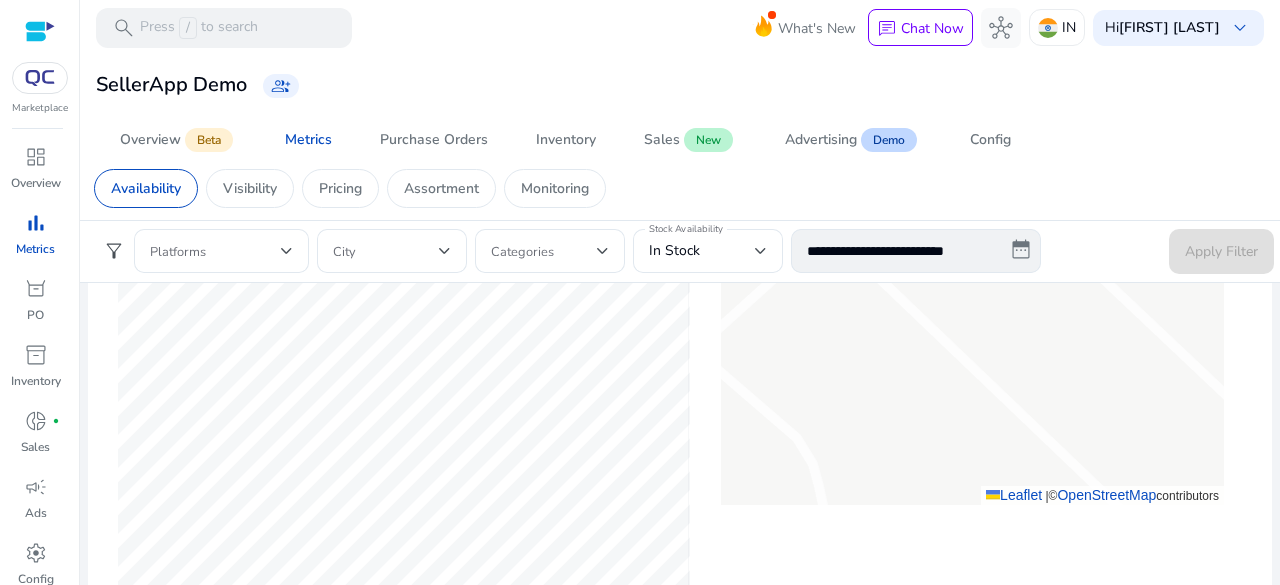 click on "+ −  Leaflet   |  ©  OpenStreetMap  contributors" at bounding box center [972, 305] 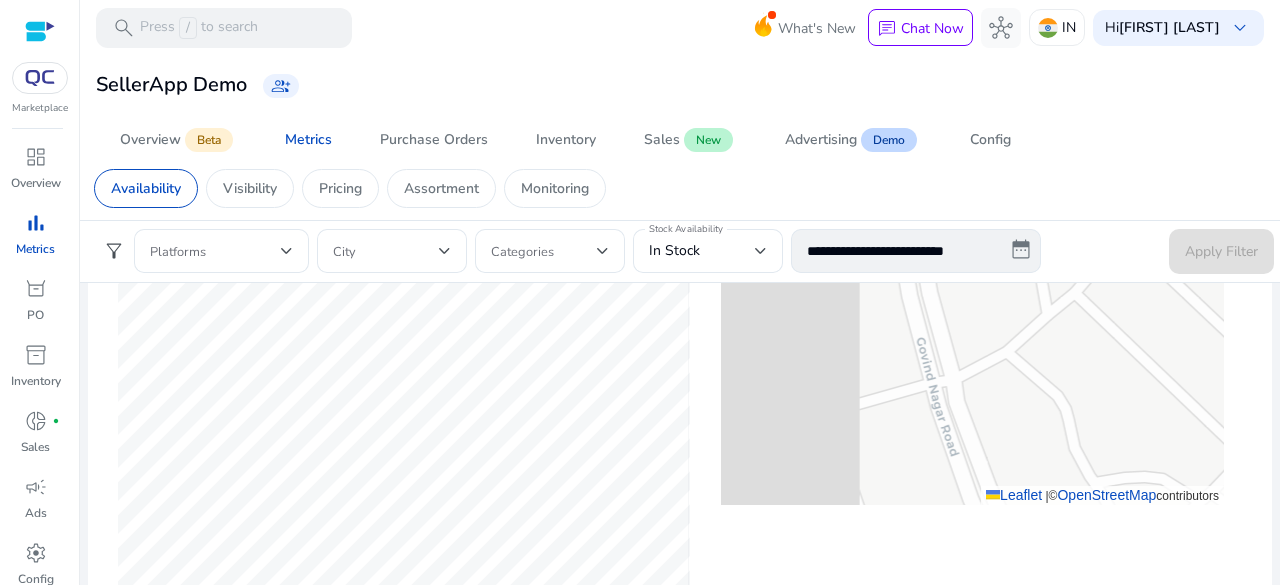 click on "+ −  Leaflet   |  ©  OpenStreetMap  contributors" at bounding box center [972, 305] 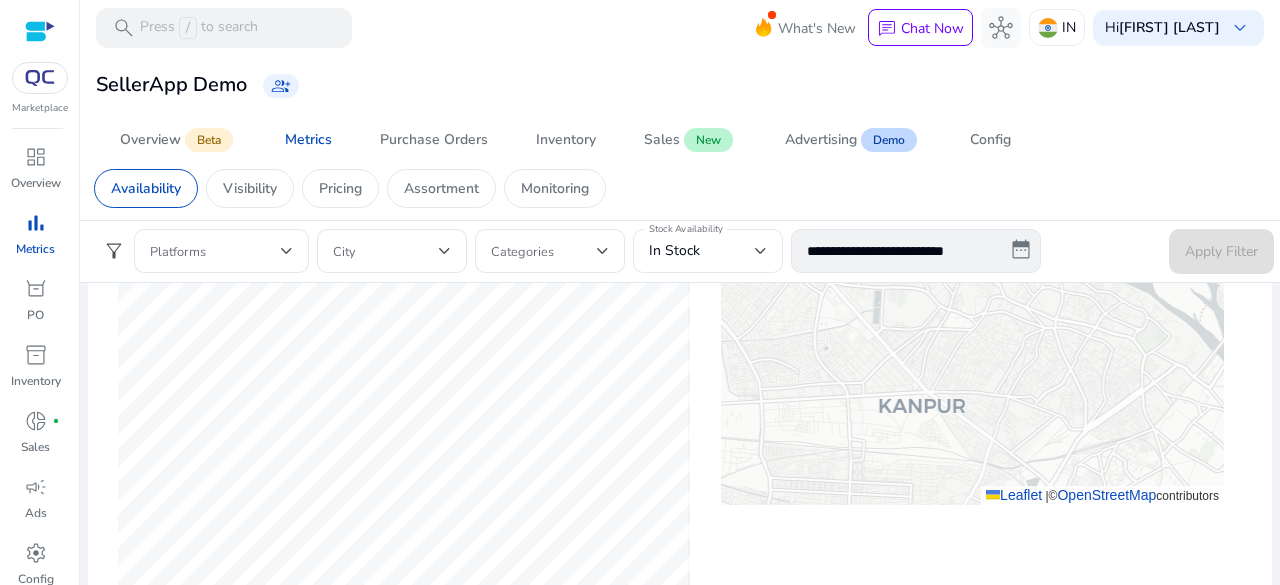 click on "+ −  Leaflet   |  ©  OpenStreetMap  contributors" at bounding box center [972, 305] 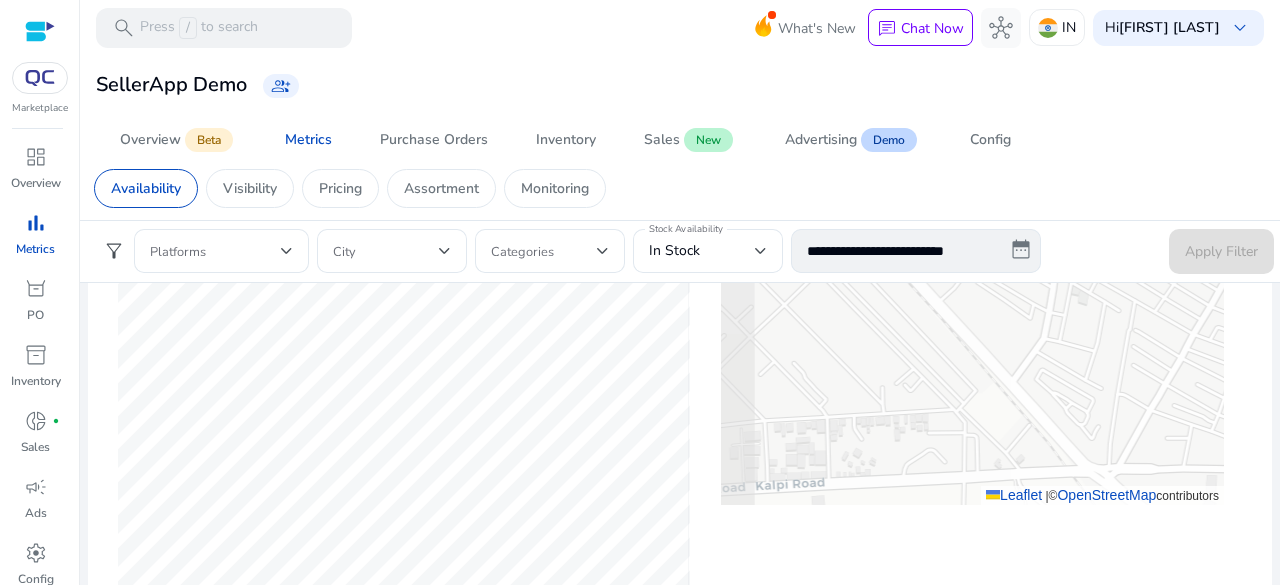 click on "+ −  Leaflet   |  ©  OpenStreetMap  contributors" at bounding box center [972, 305] 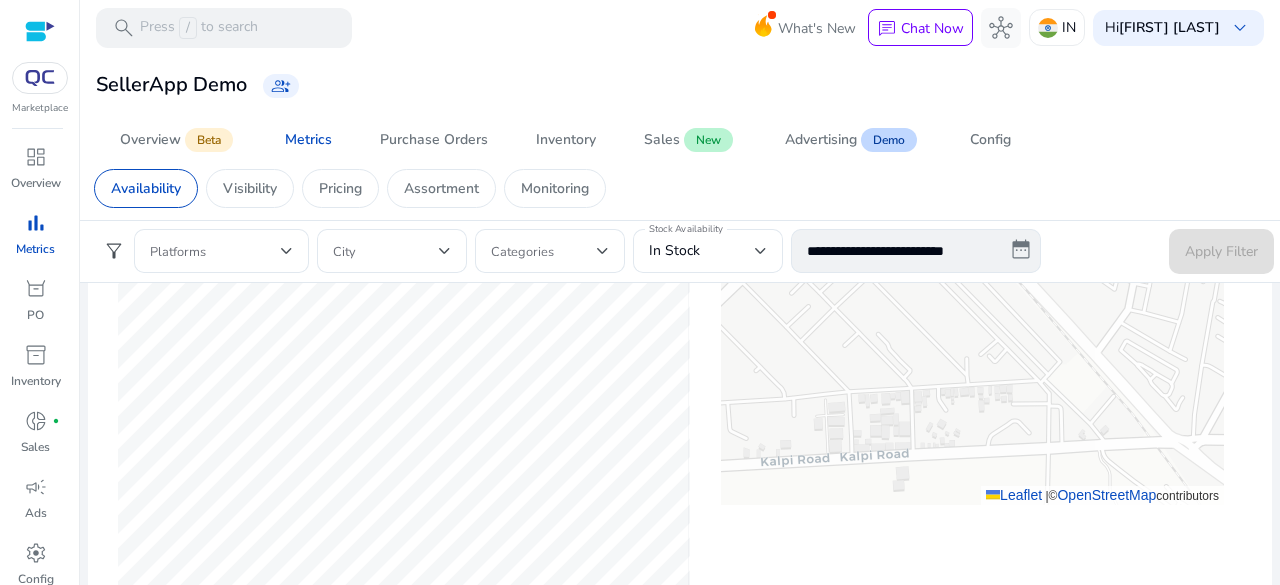 drag, startPoint x: 1056, startPoint y: 397, endPoint x: 1150, endPoint y: 390, distance: 94.26028 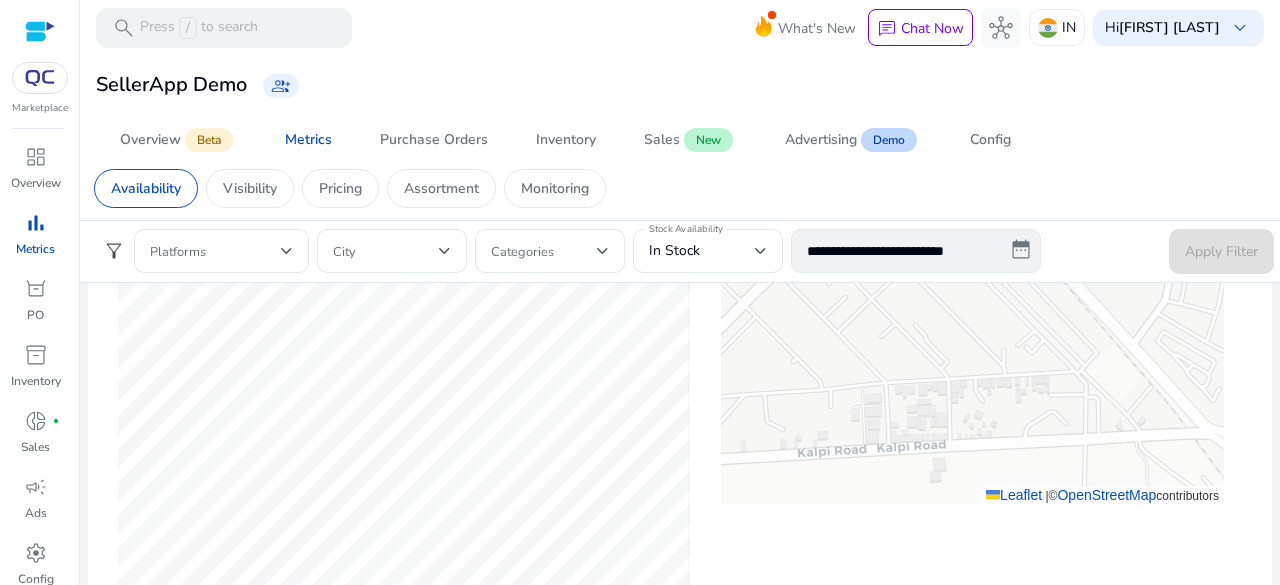 click on "+ −  Leaflet   |  ©  OpenStreetMap  contributors" at bounding box center [972, 305] 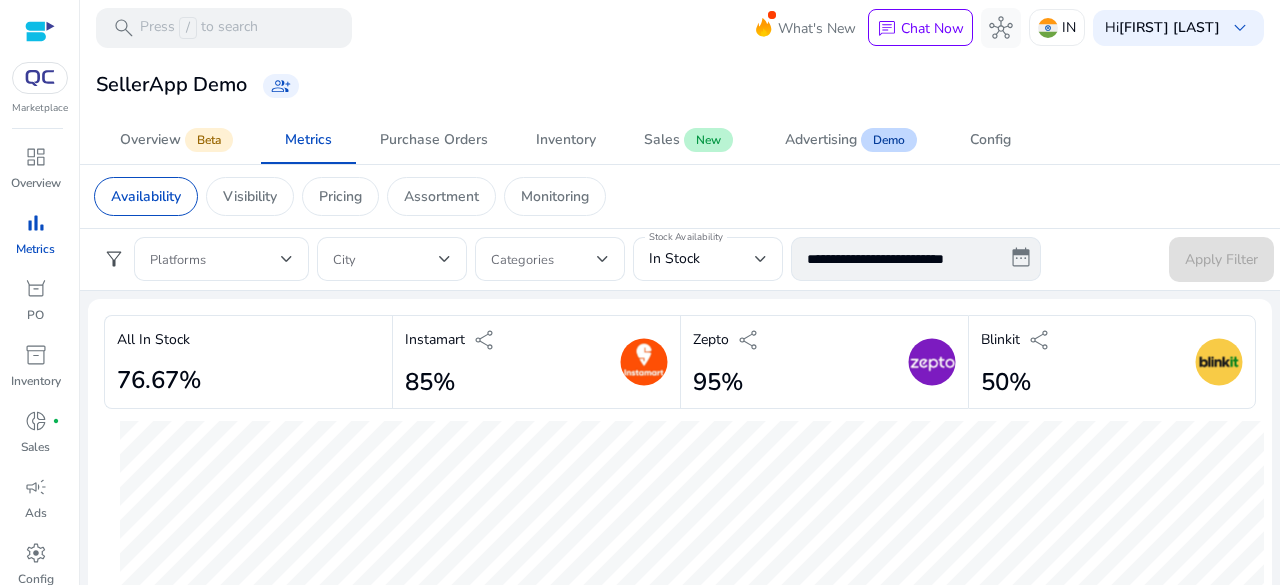 scroll, scrollTop: 0, scrollLeft: 0, axis: both 